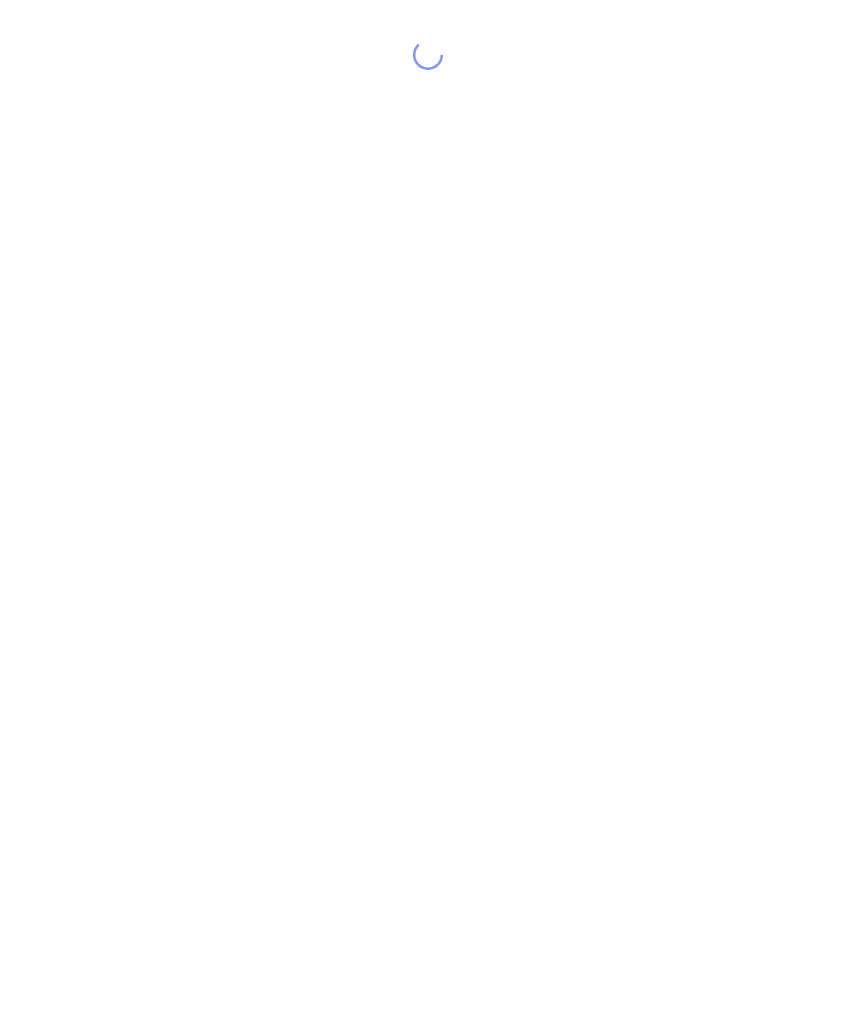scroll, scrollTop: 0, scrollLeft: 0, axis: both 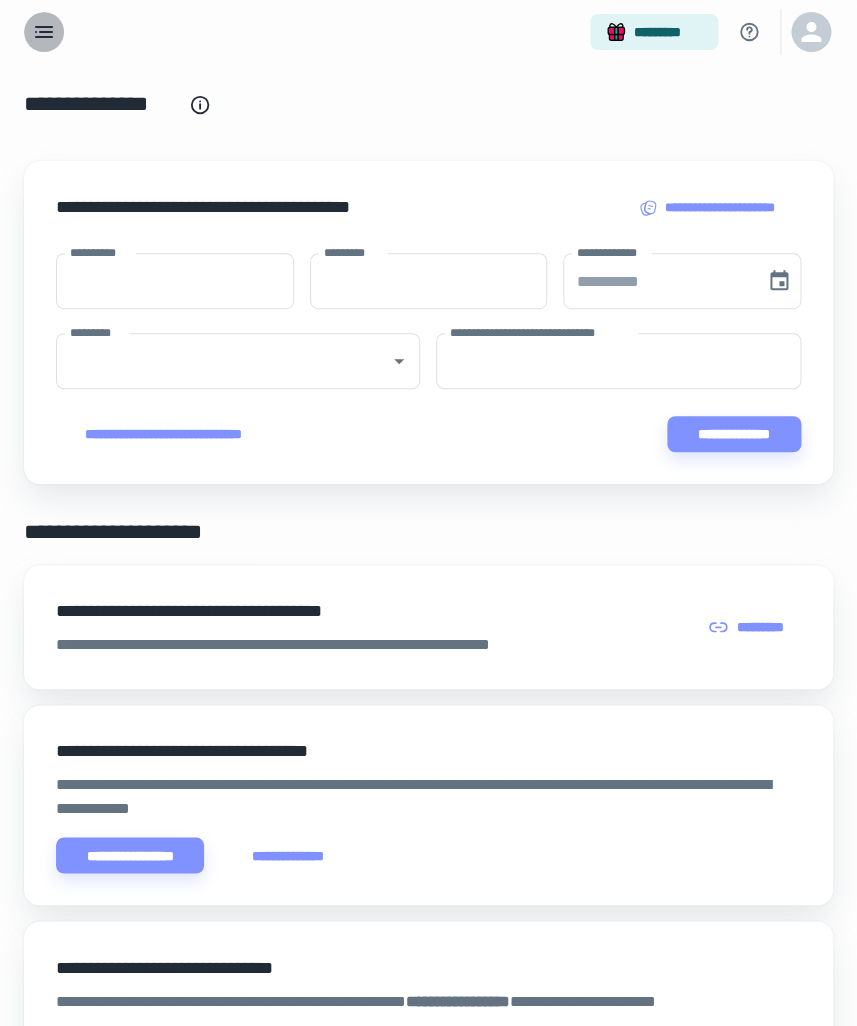 click 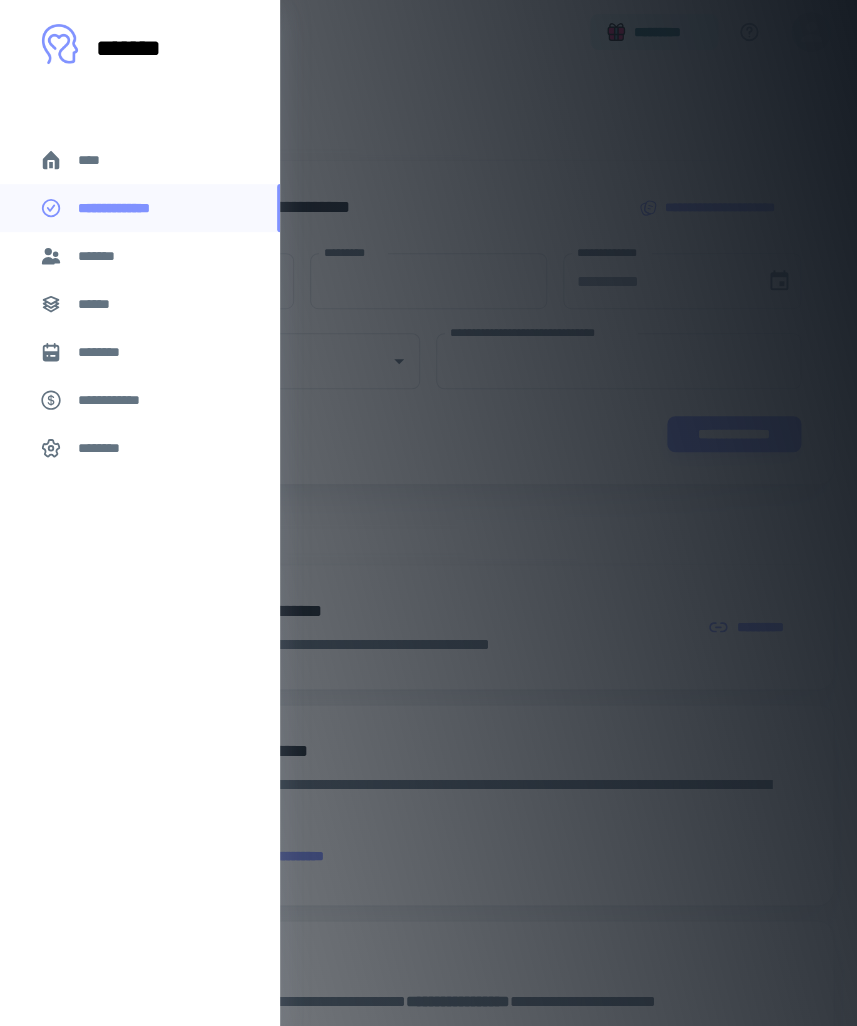 click on "********" at bounding box center [107, 352] 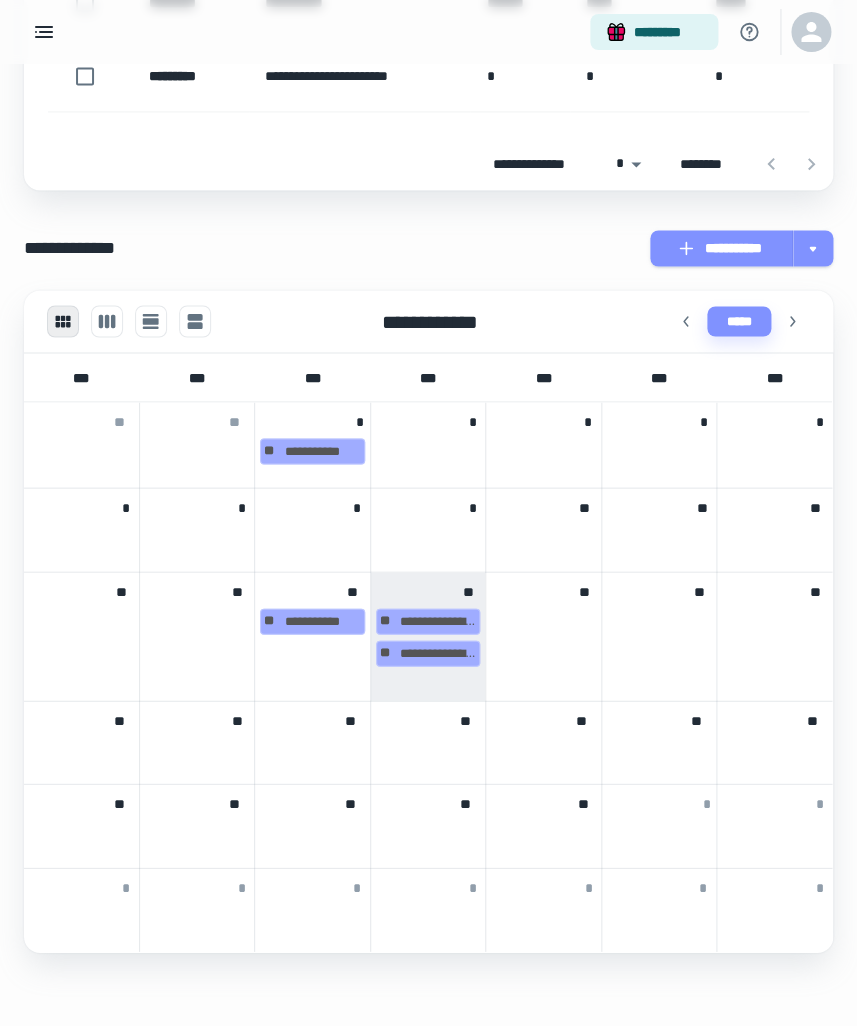 scroll, scrollTop: 603, scrollLeft: 0, axis: vertical 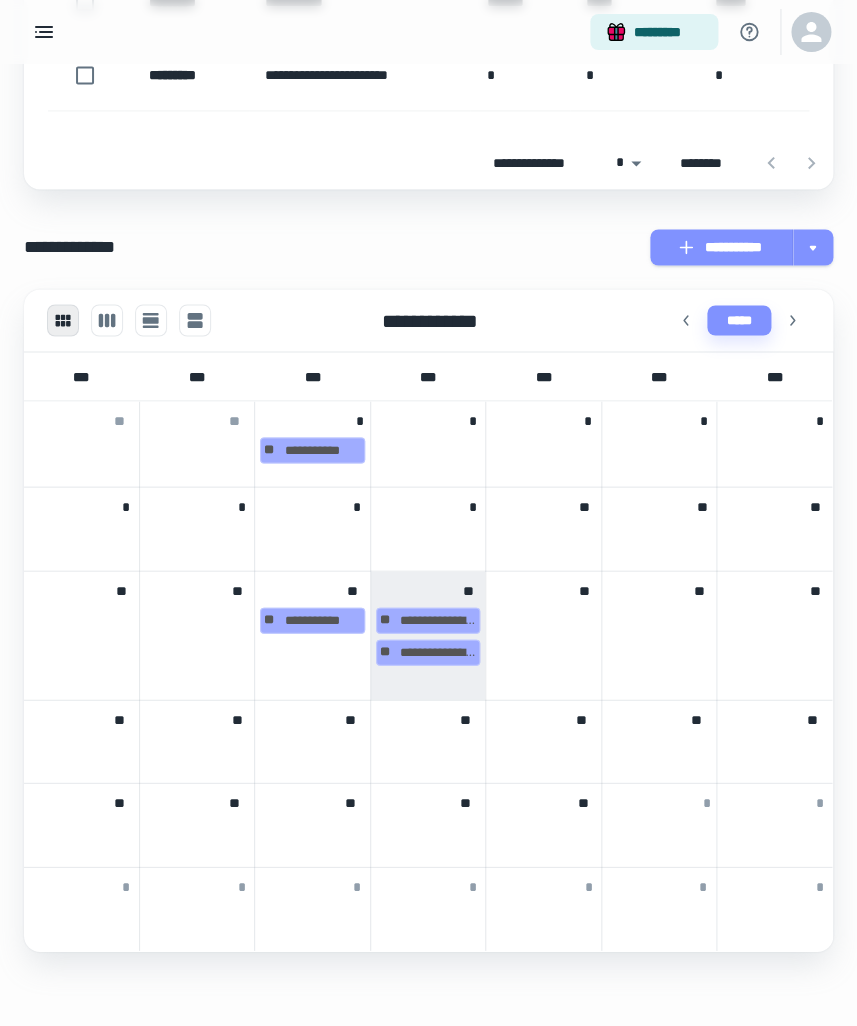 click on "**********" at bounding box center [312, 635] 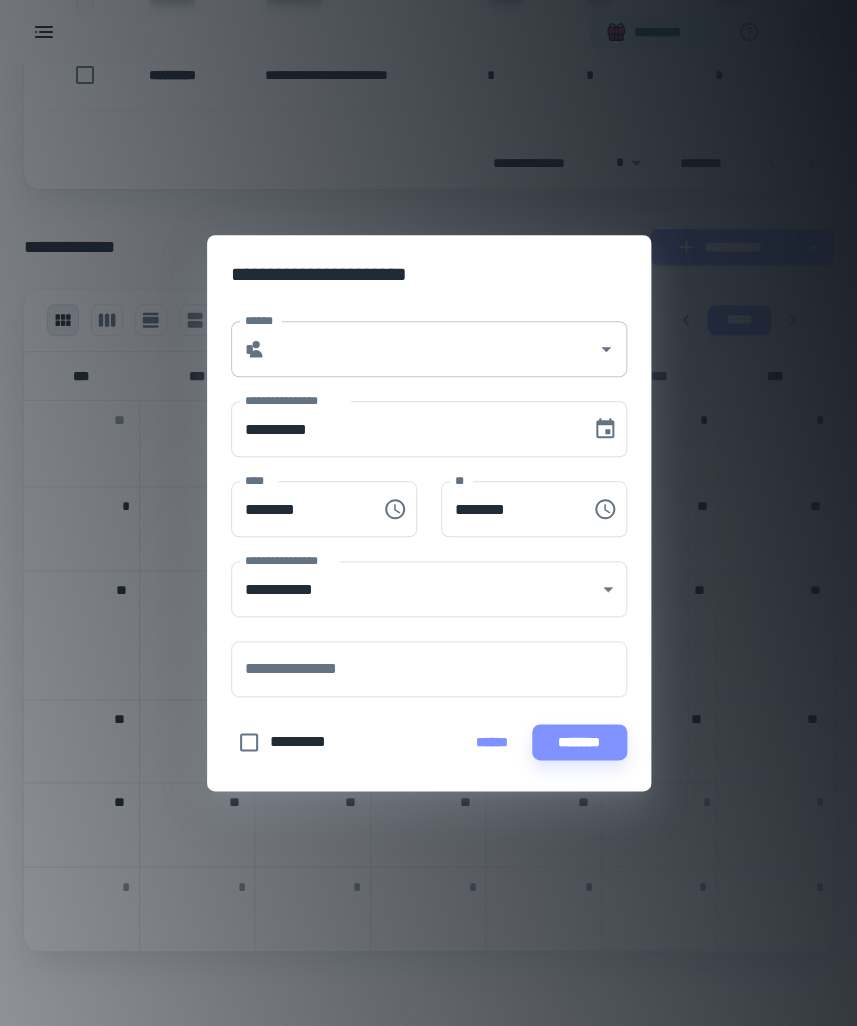 click on "* ******" at bounding box center [429, 349] 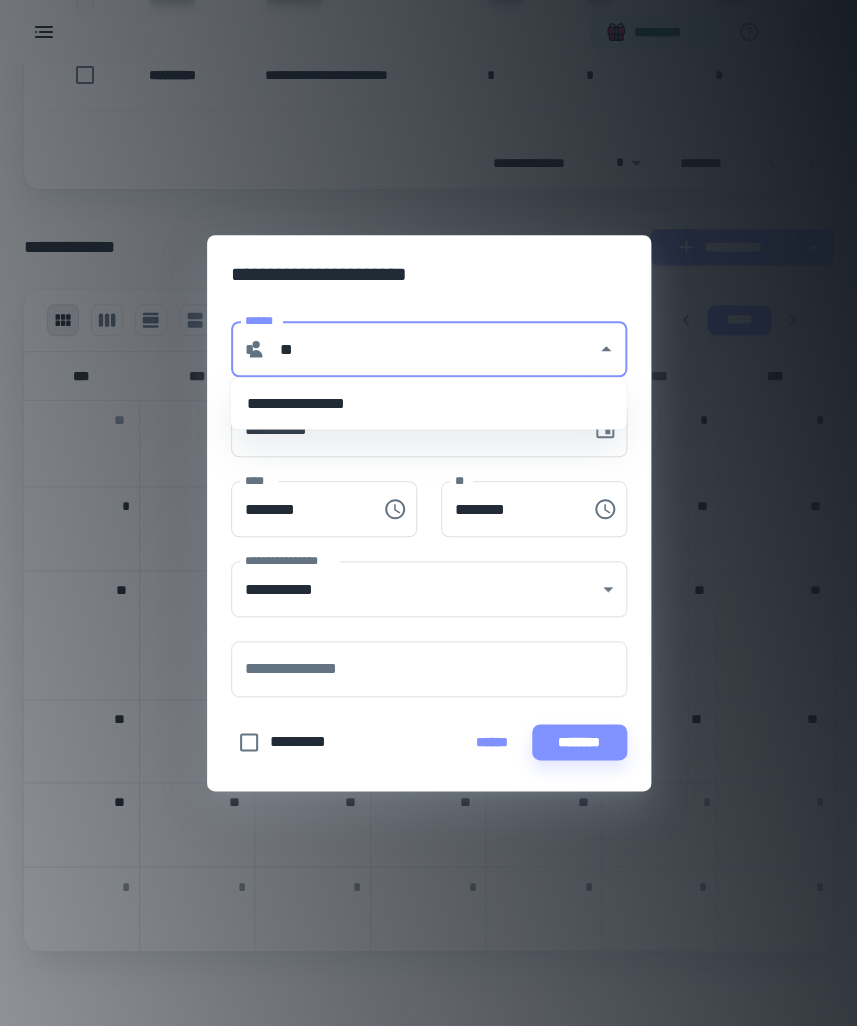 click on "**********" at bounding box center [429, 403] 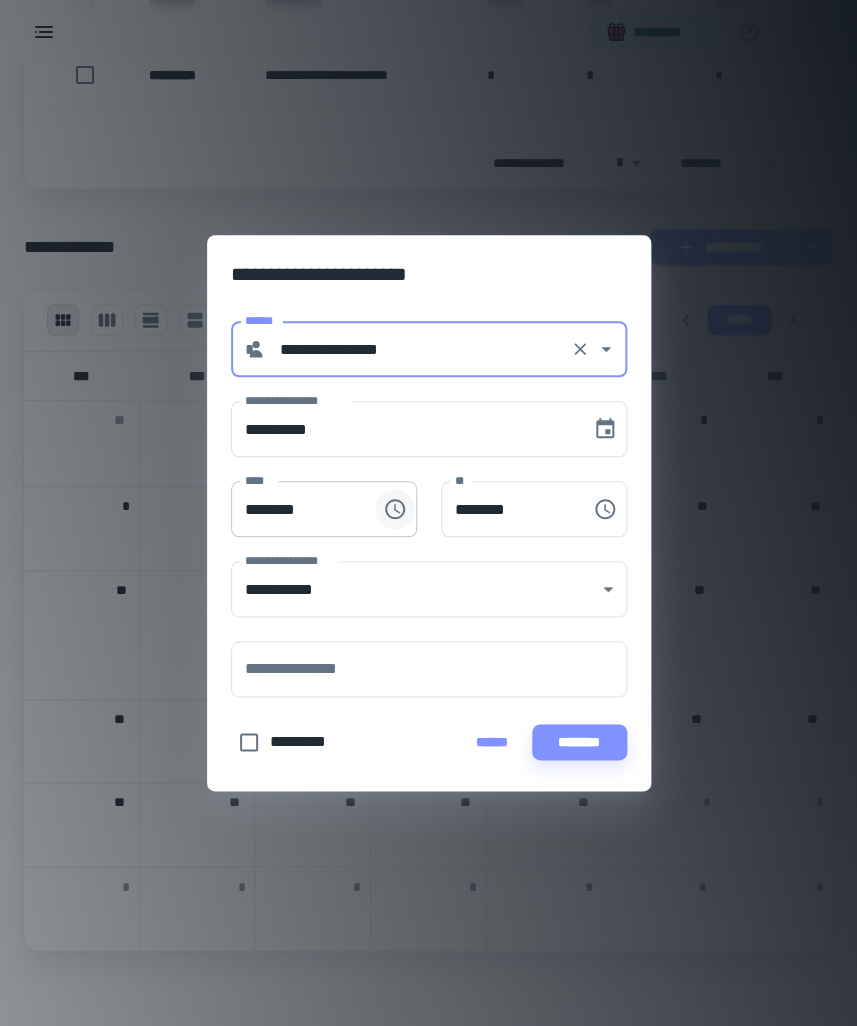 type on "**********" 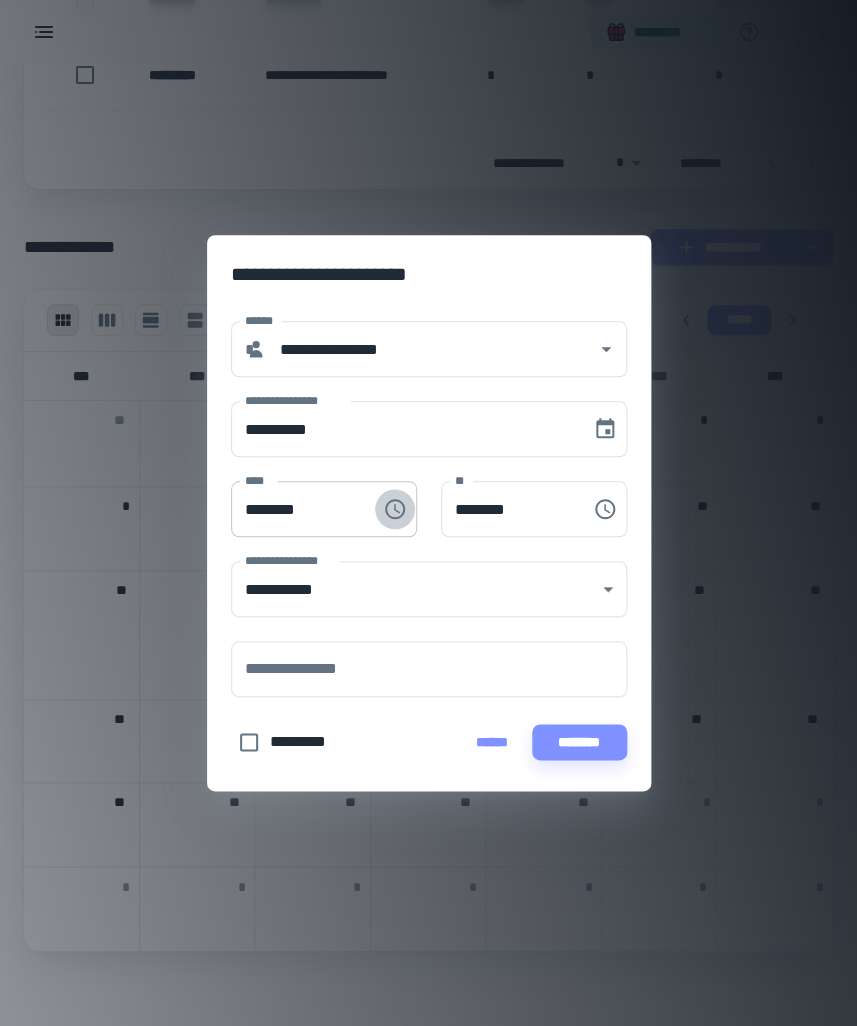 click 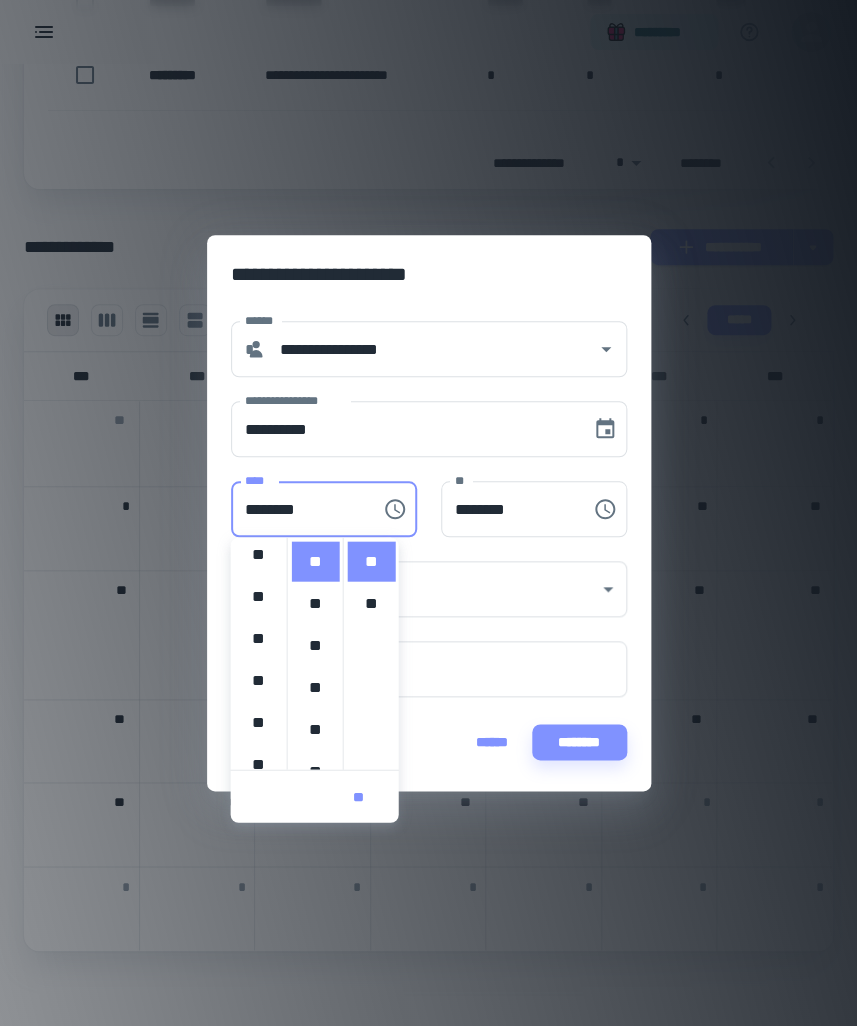 scroll, scrollTop: 0, scrollLeft: 0, axis: both 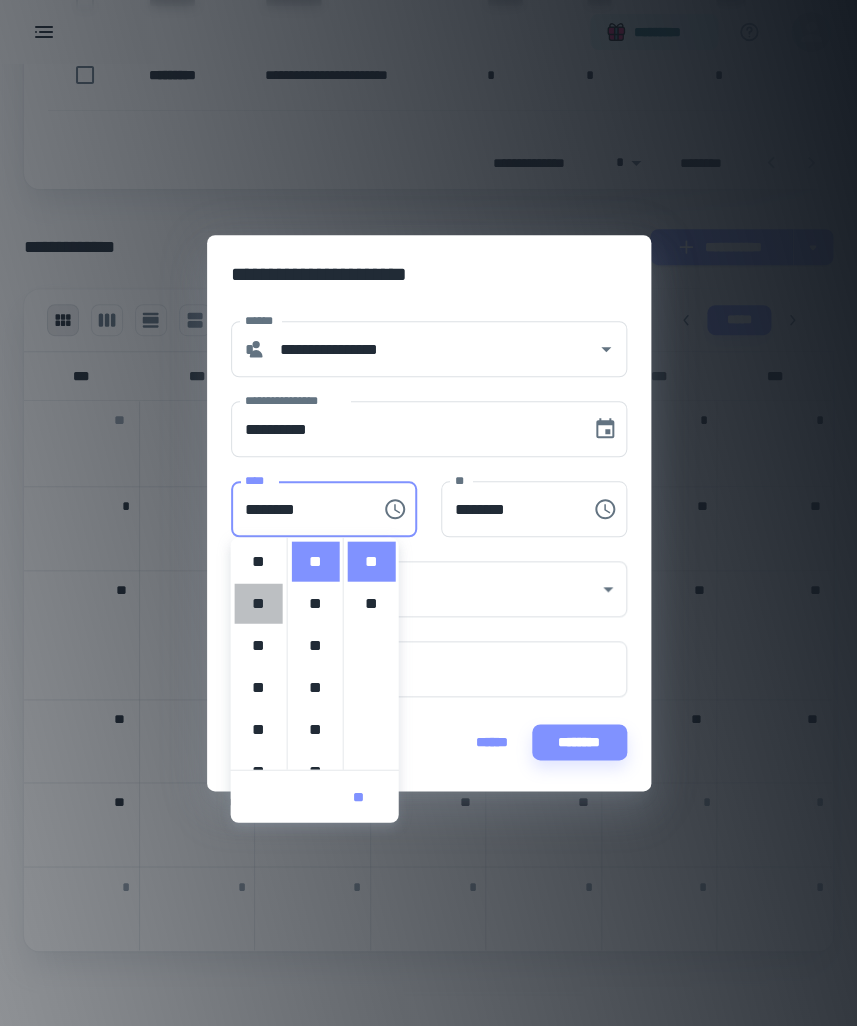 click on "**" at bounding box center (259, 603) 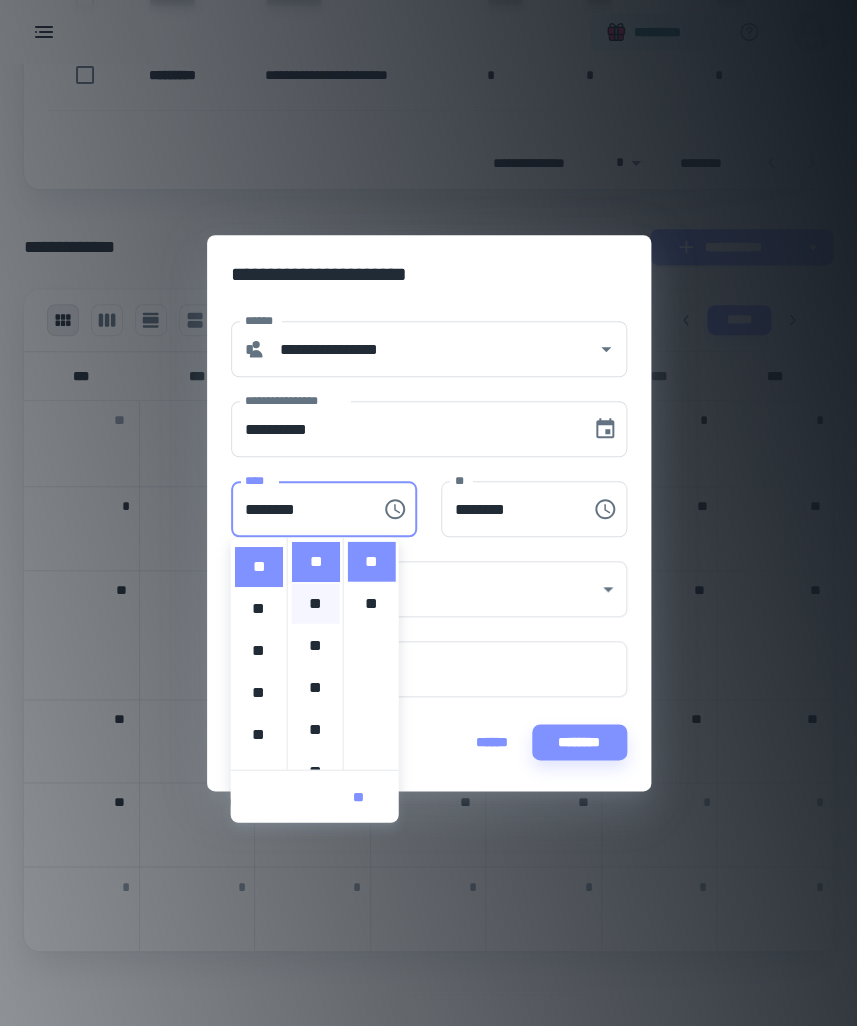 scroll, scrollTop: 39, scrollLeft: 0, axis: vertical 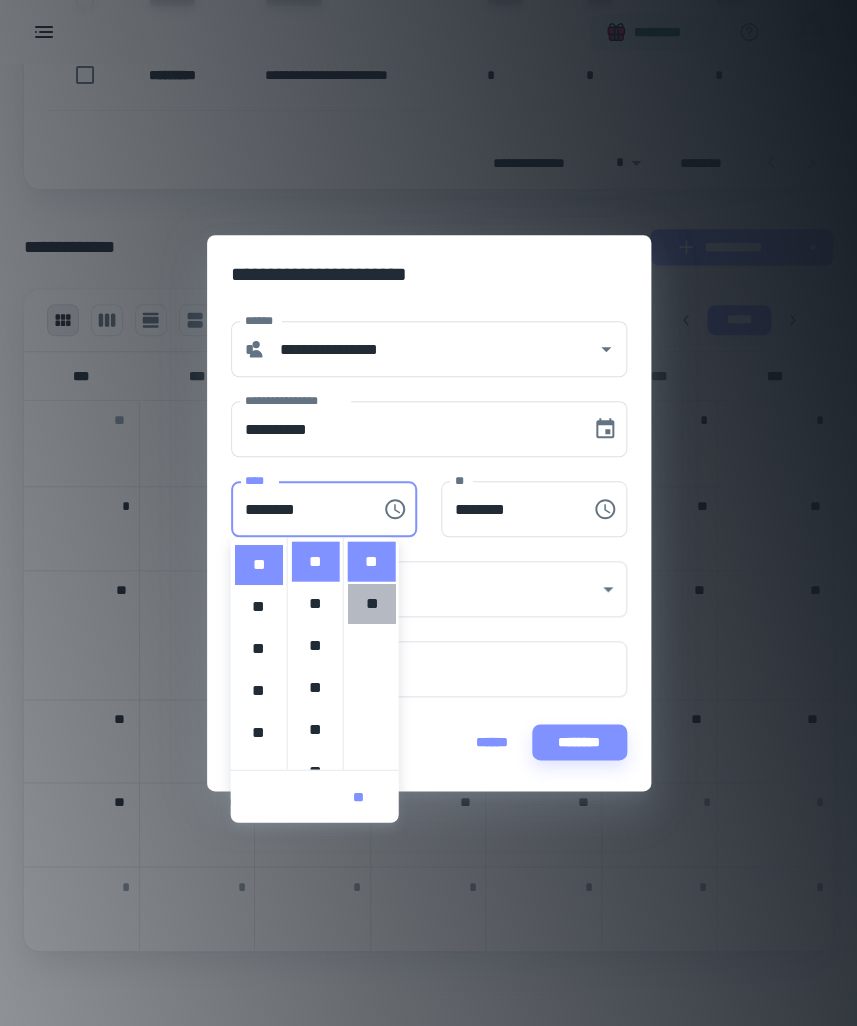 click on "**" at bounding box center (372, 603) 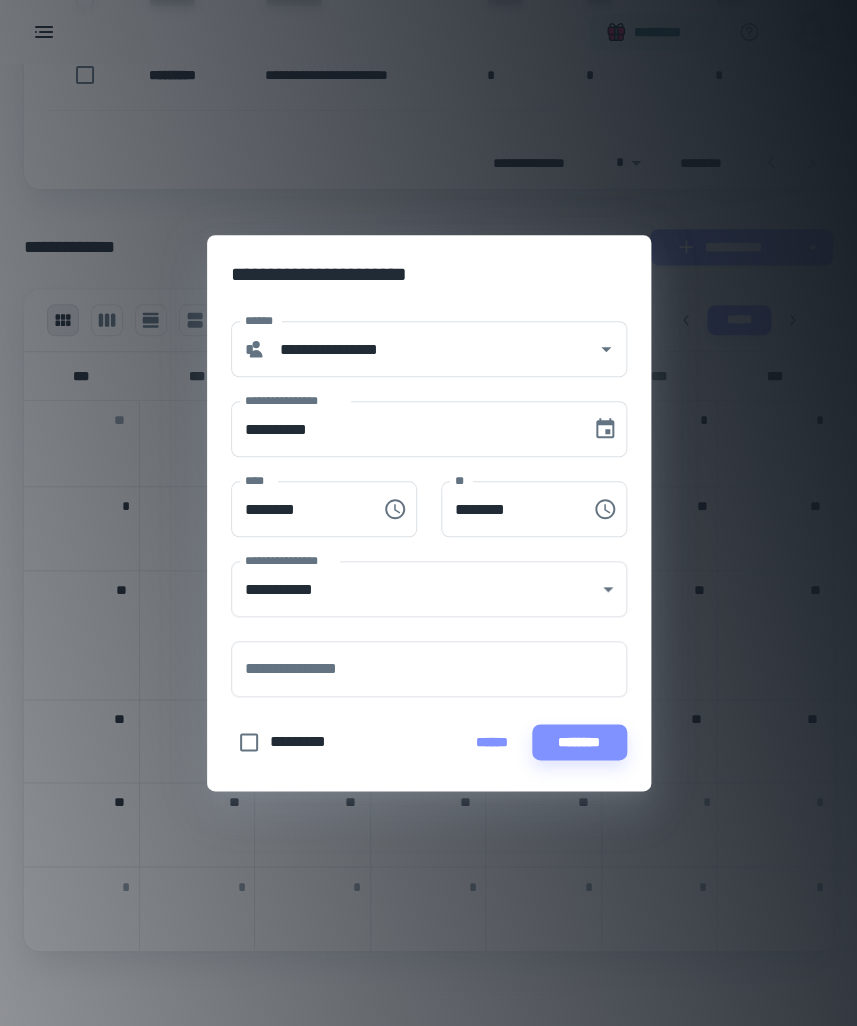 scroll, scrollTop: 0, scrollLeft: 0, axis: both 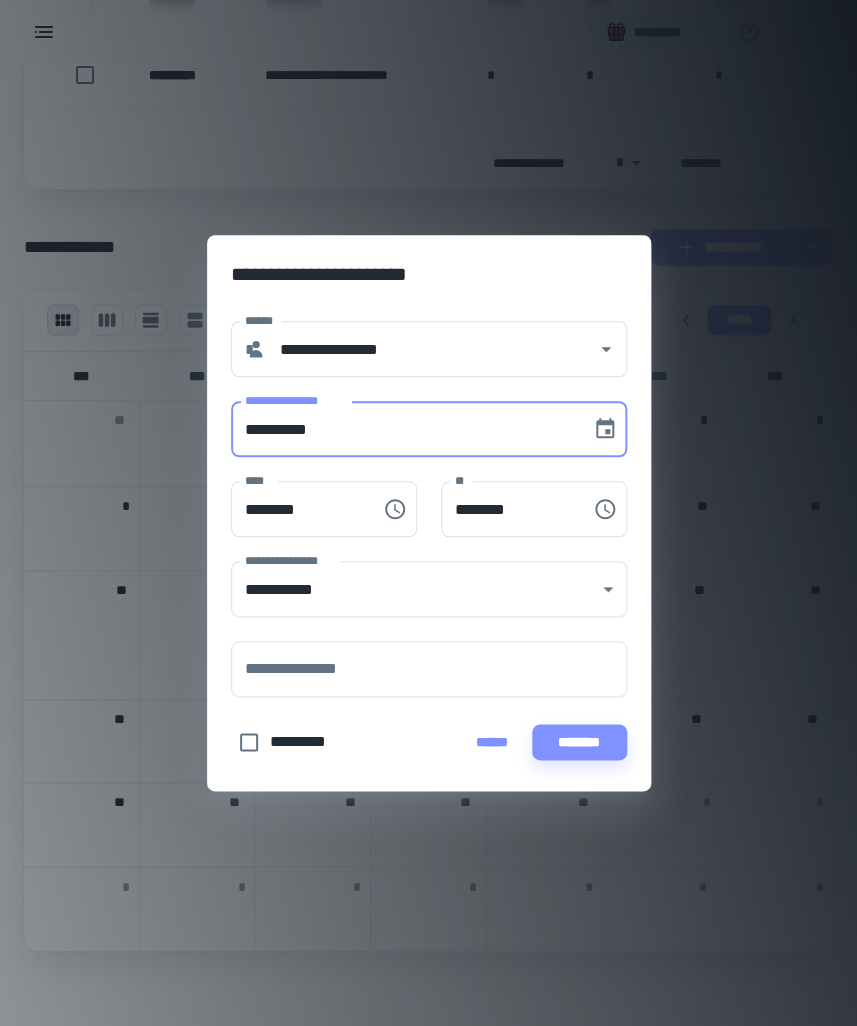 click on "**********" at bounding box center [404, 429] 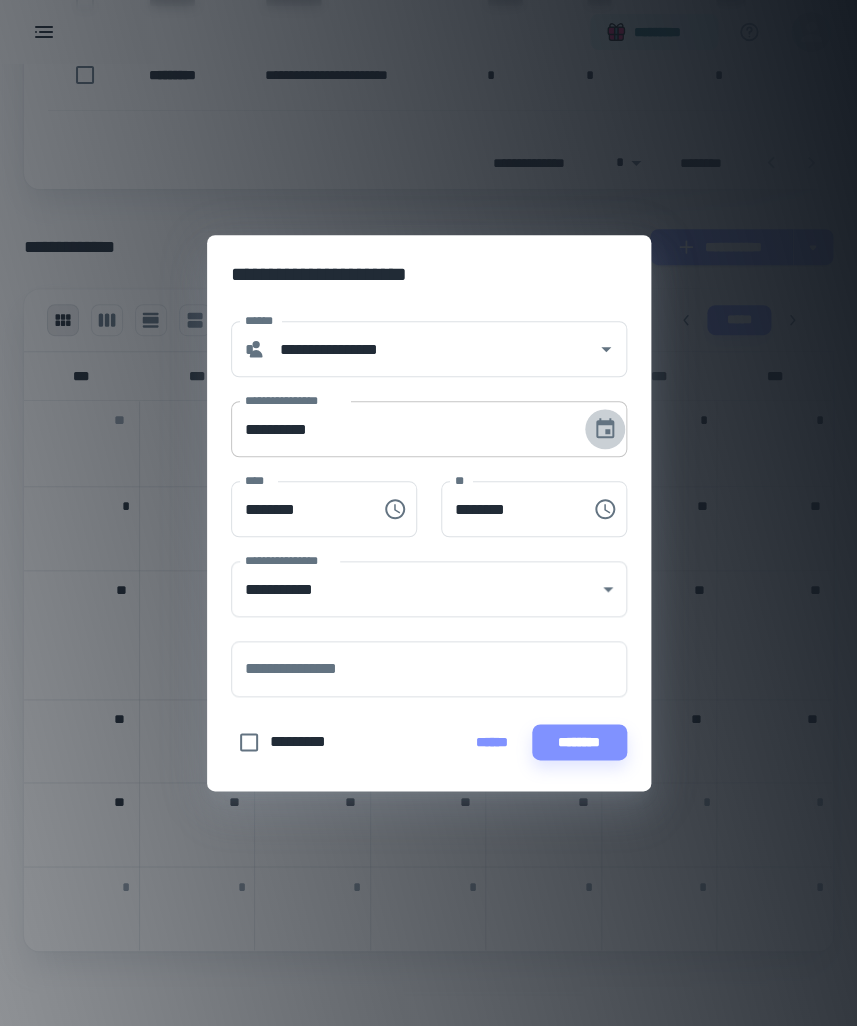 click 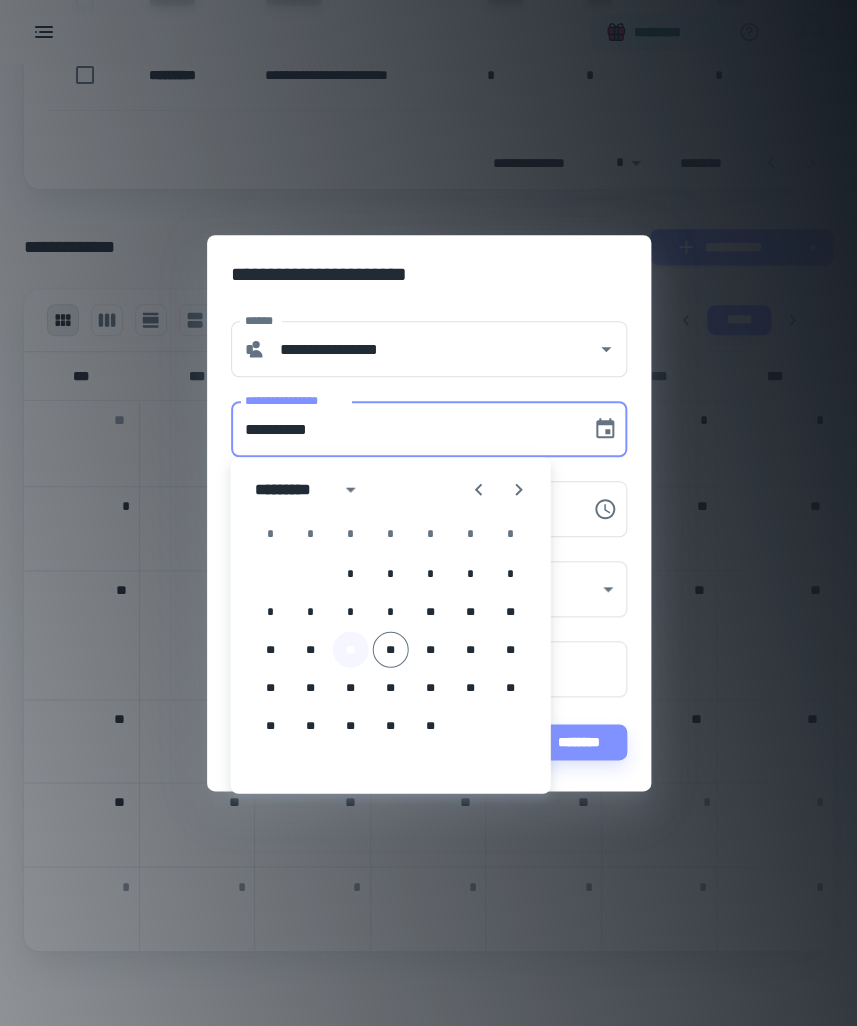 click on "**" at bounding box center [351, 649] 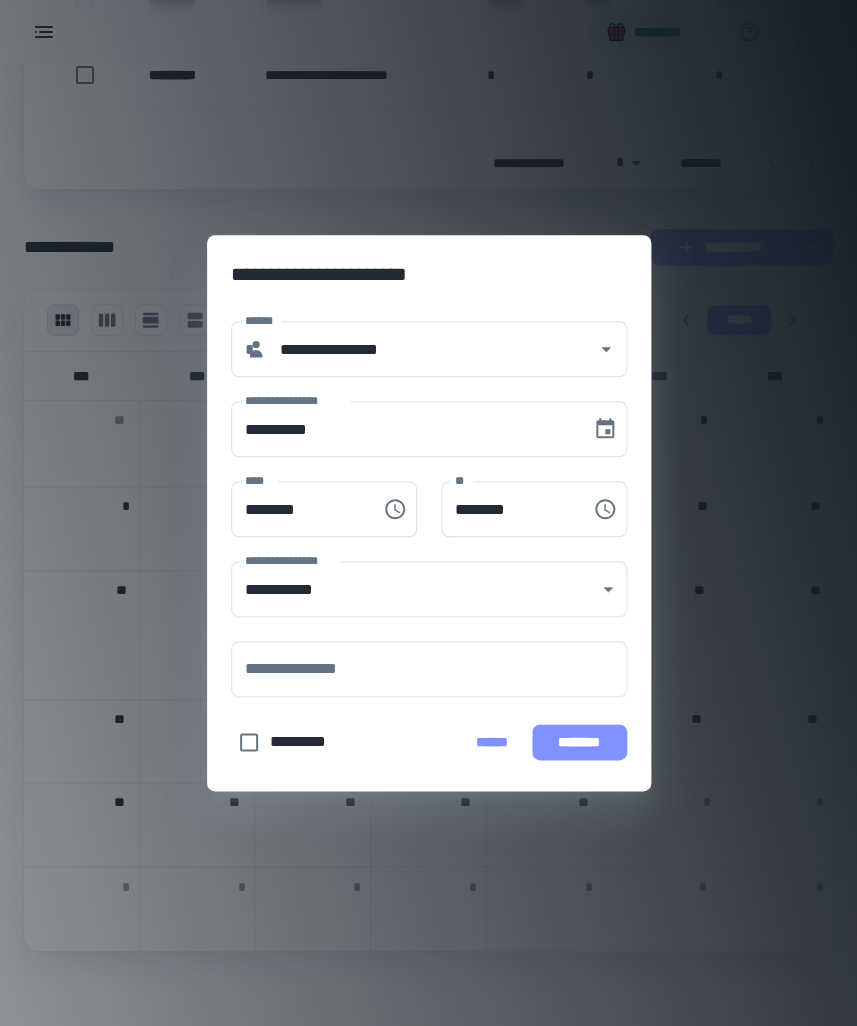 click on "********" at bounding box center (579, 742) 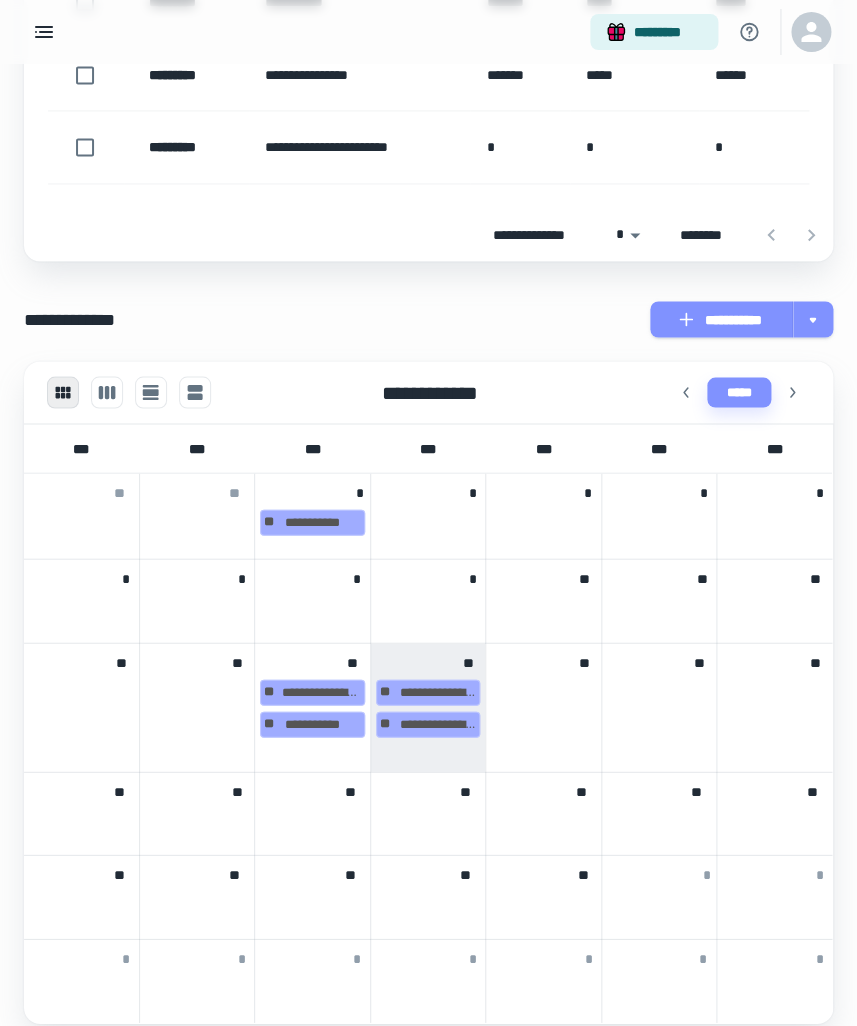 click on "**********" at bounding box center [312, 707] 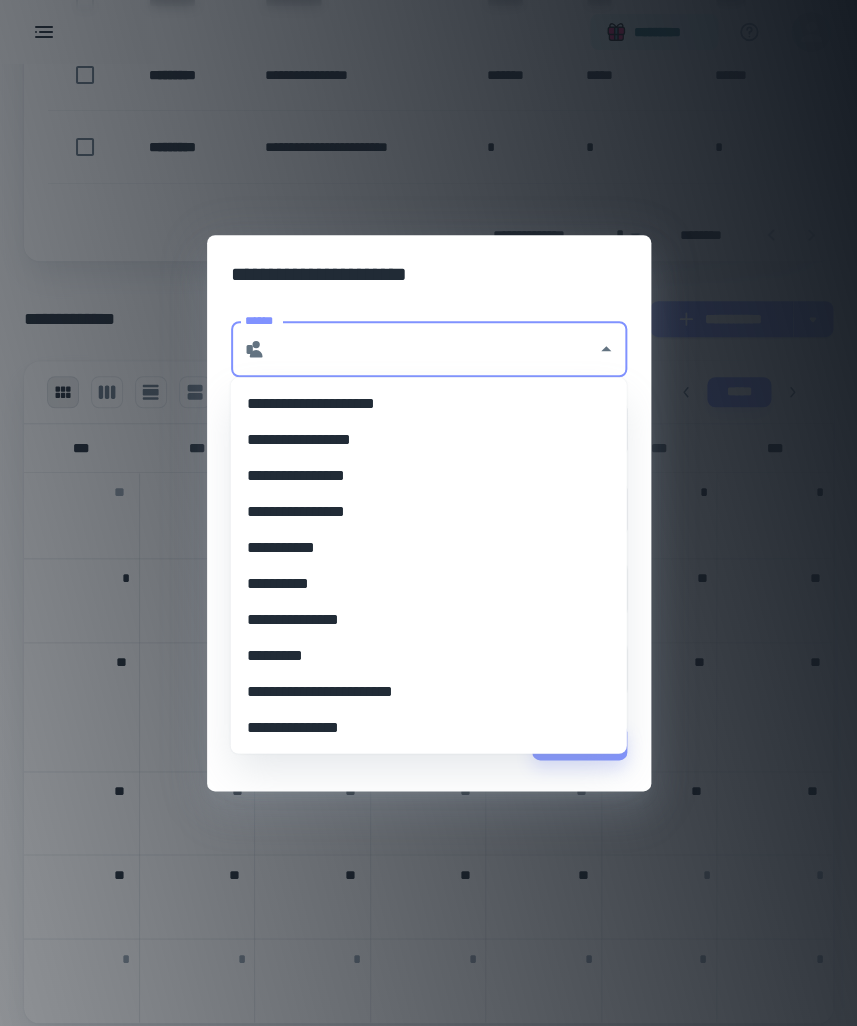 click on "******" at bounding box center (431, 349) 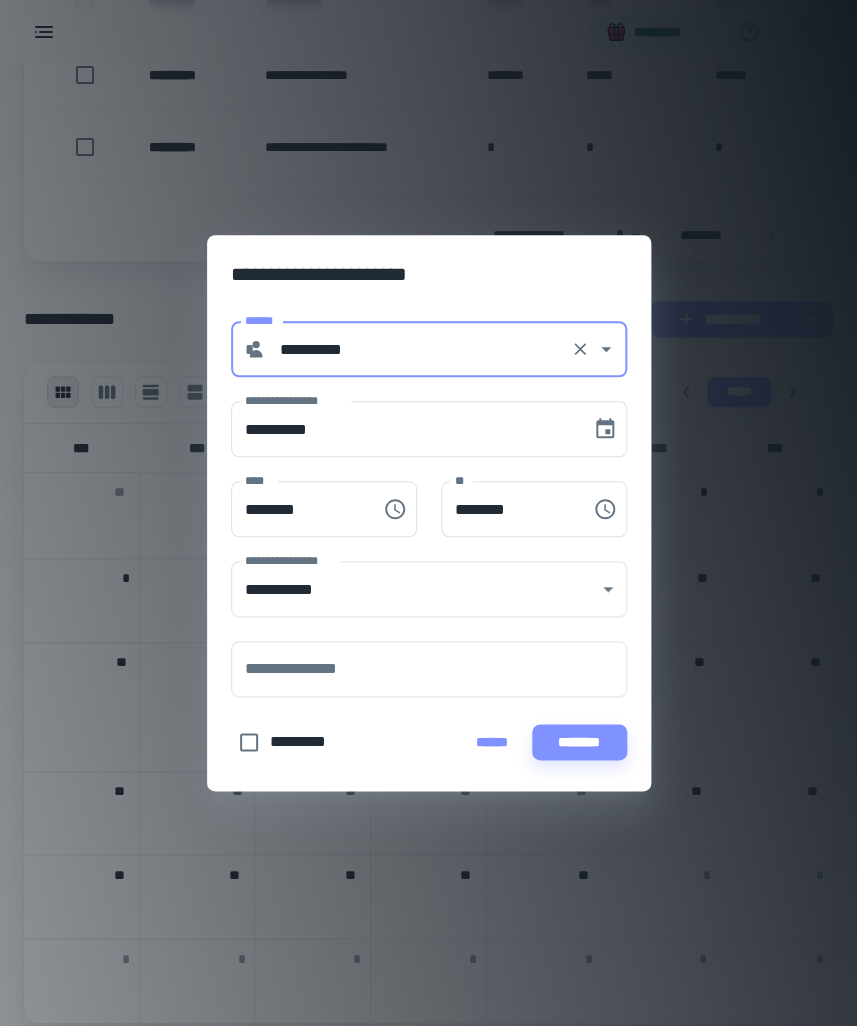 type on "**********" 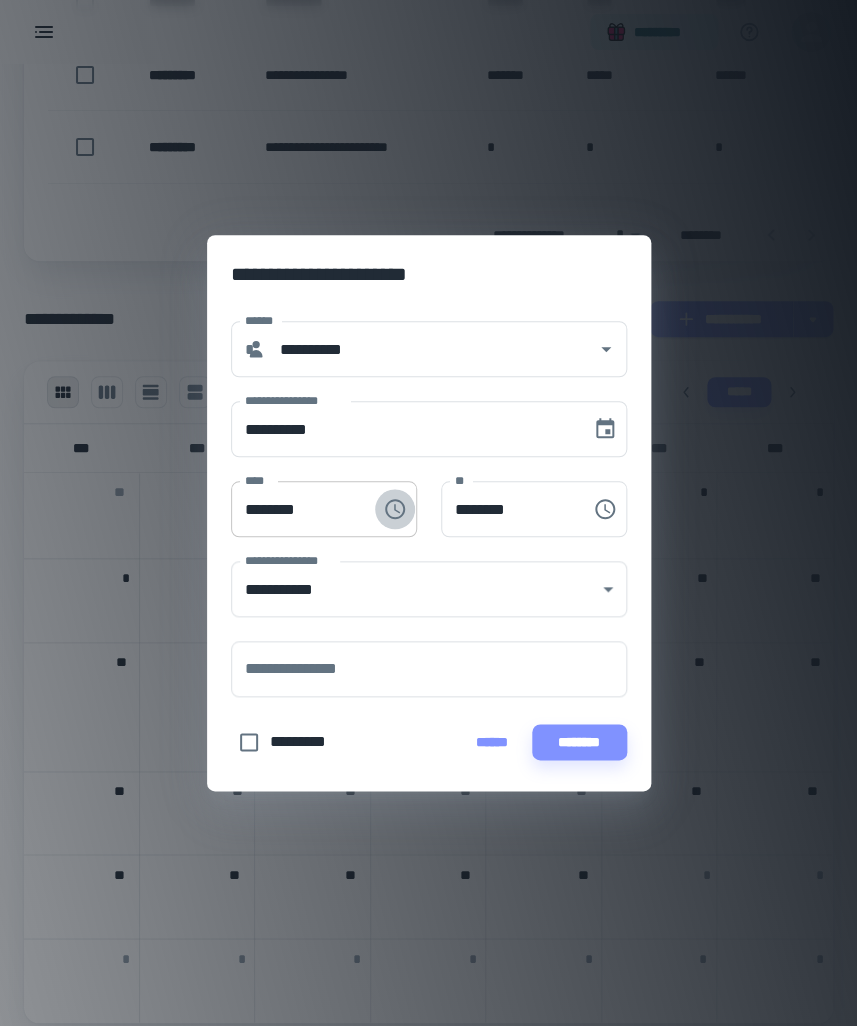 click 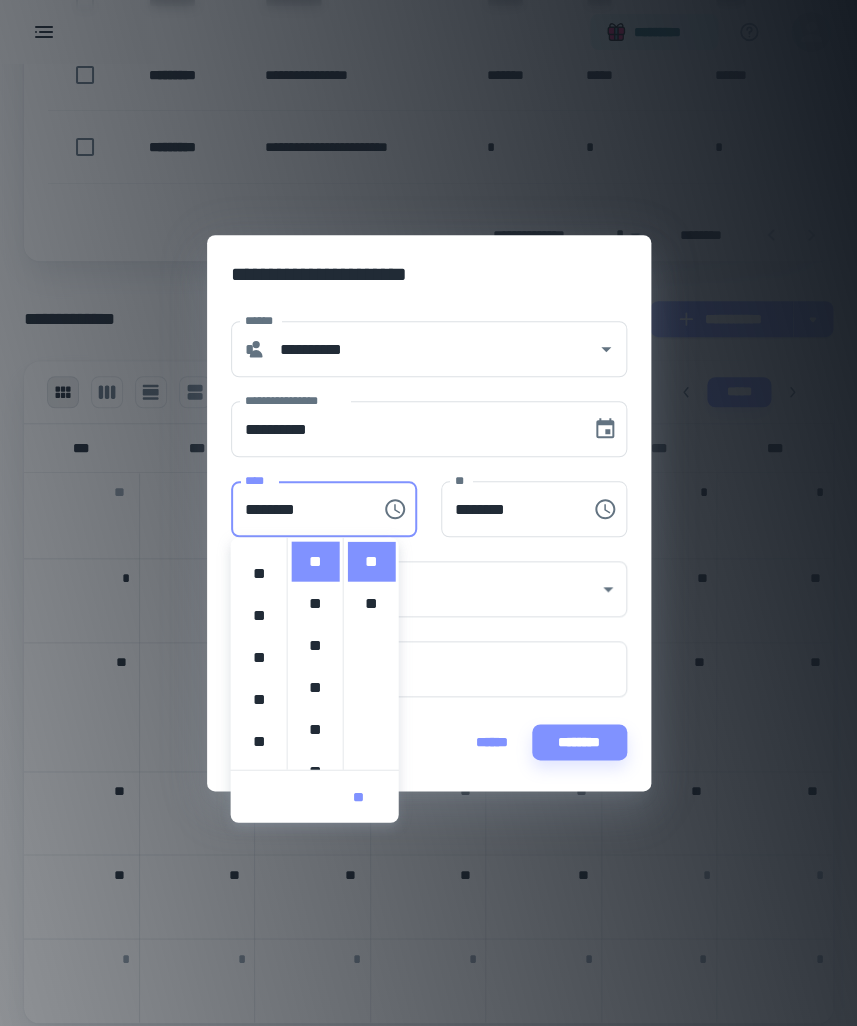 scroll, scrollTop: 75, scrollLeft: 0, axis: vertical 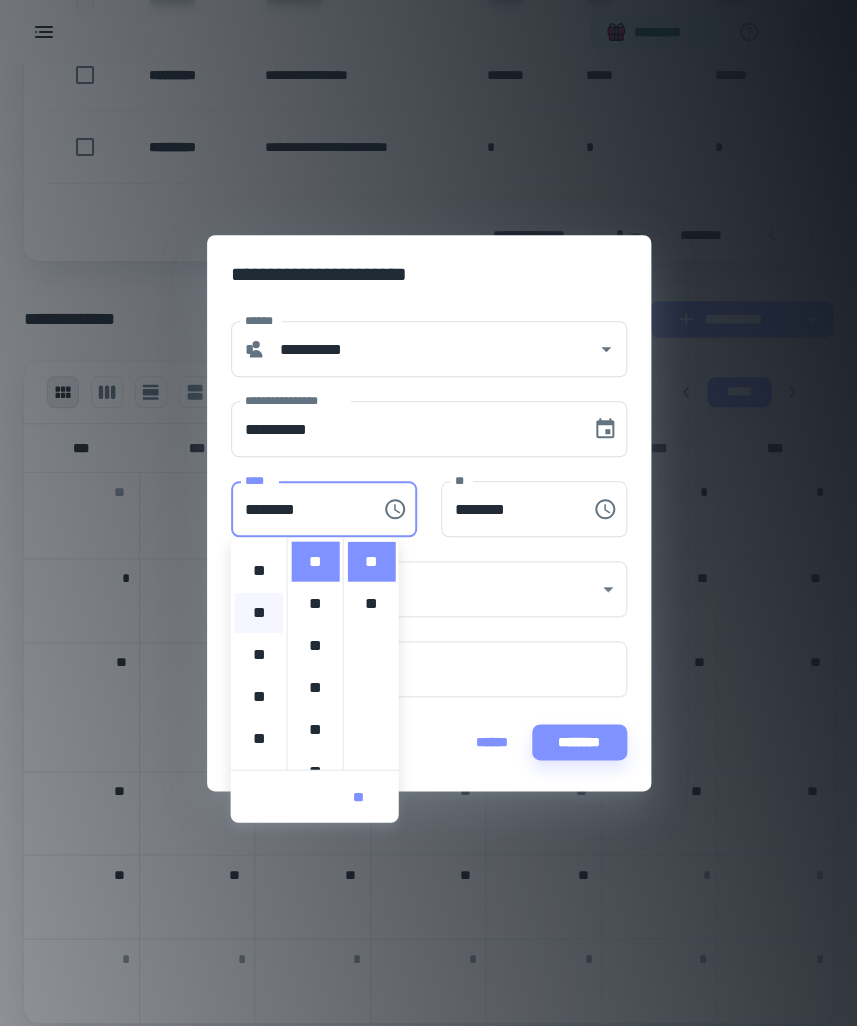 click on "**" at bounding box center [259, 612] 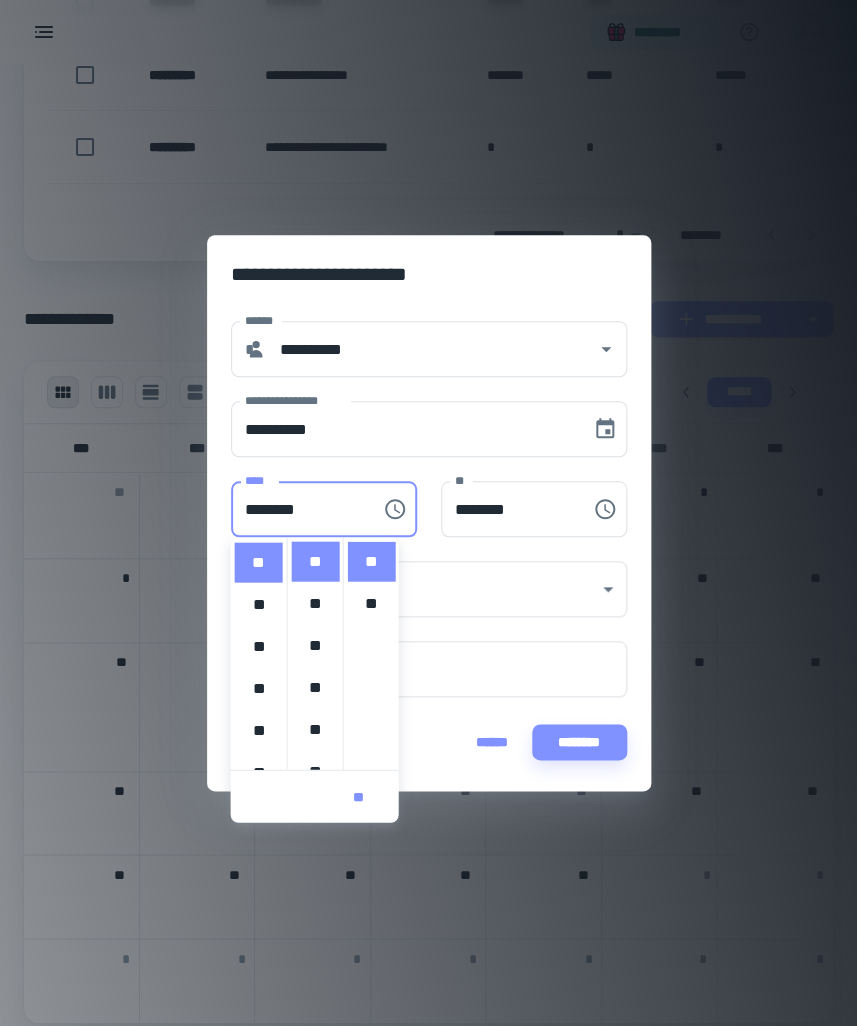 scroll, scrollTop: 126, scrollLeft: 0, axis: vertical 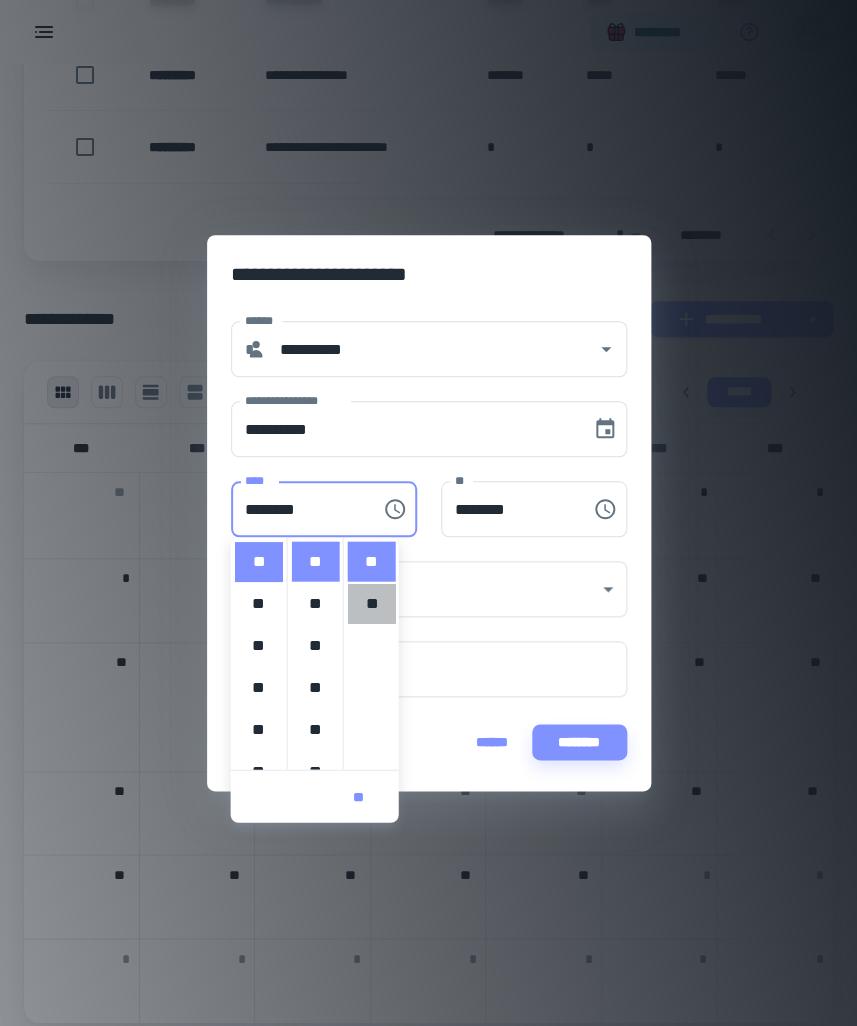 drag, startPoint x: 372, startPoint y: 603, endPoint x: 383, endPoint y: 646, distance: 44.38468 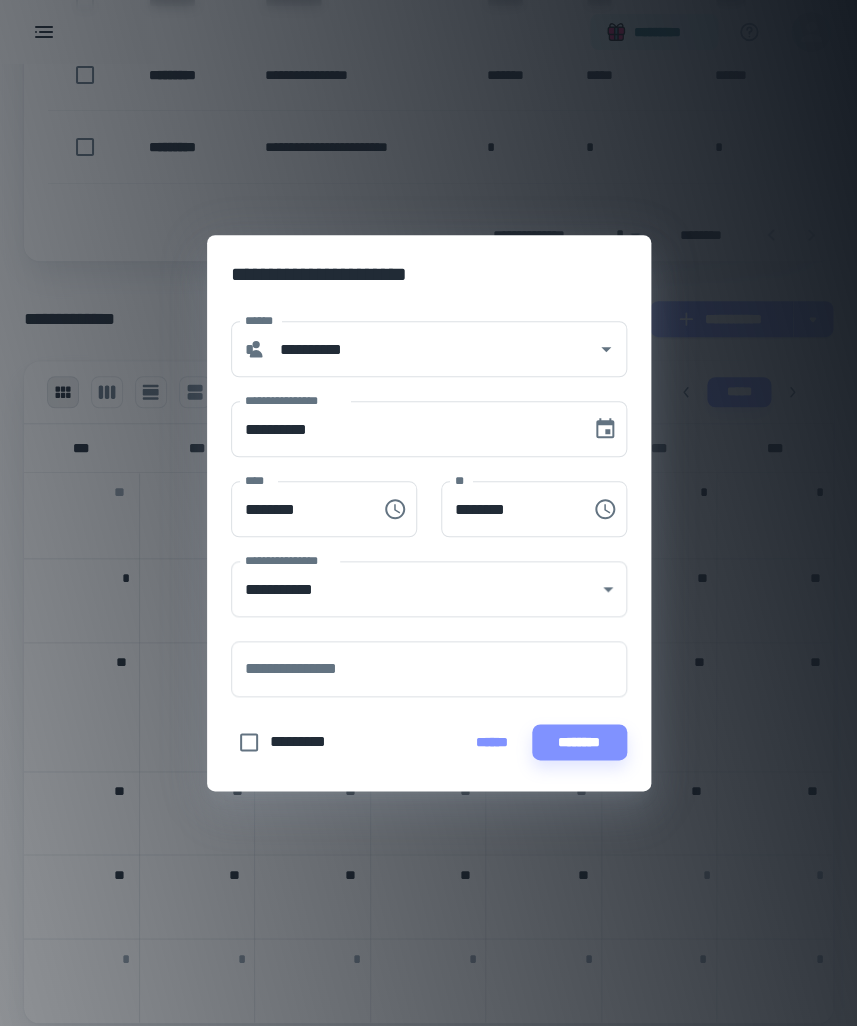 scroll, scrollTop: 31, scrollLeft: 0, axis: vertical 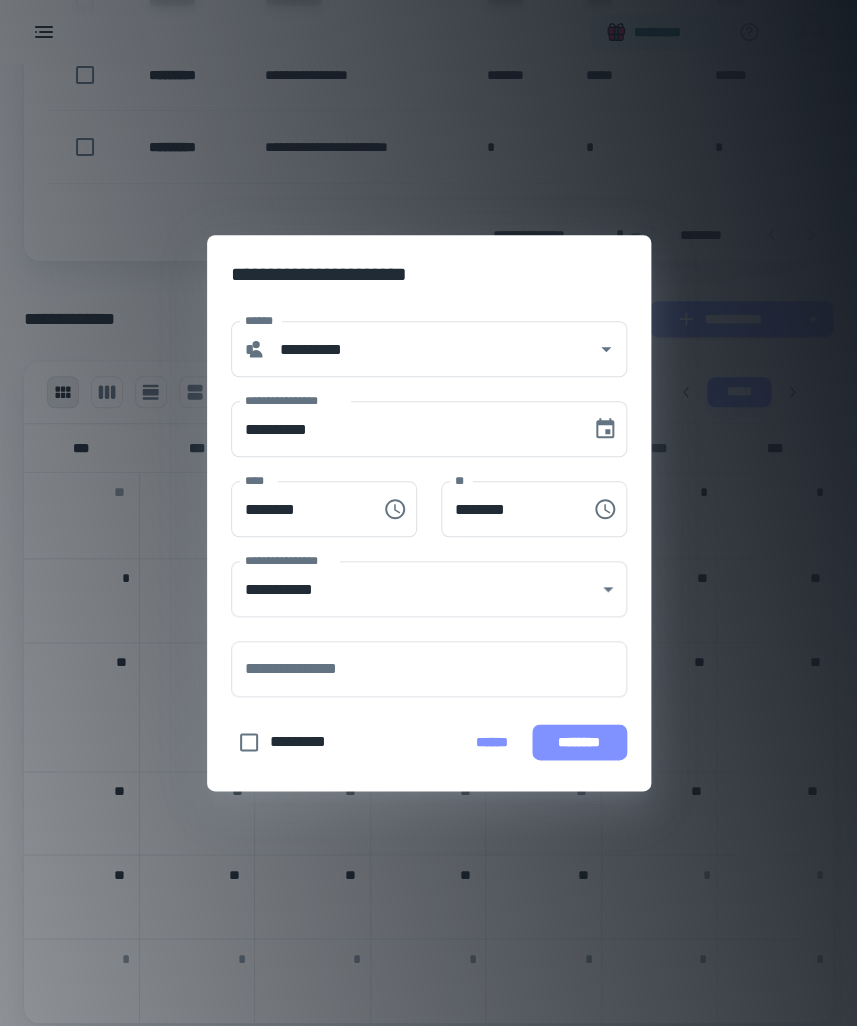click on "********" at bounding box center (579, 742) 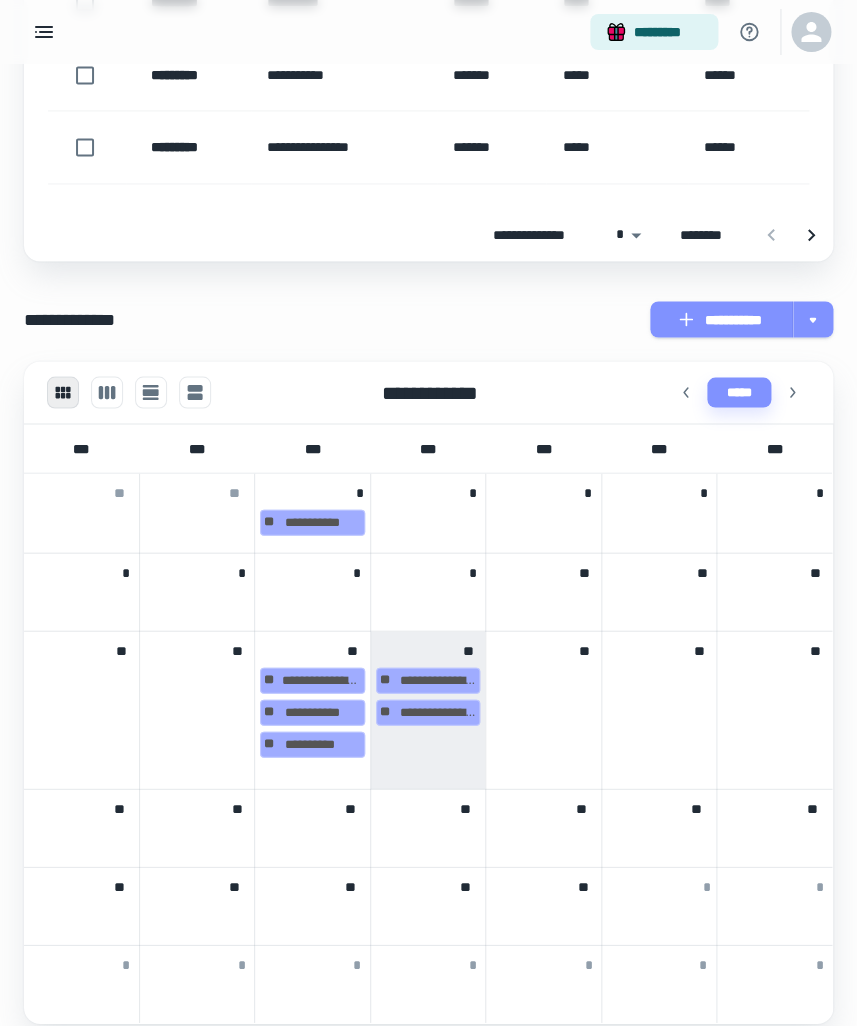 click on "**********" at bounding box center (427, 710) 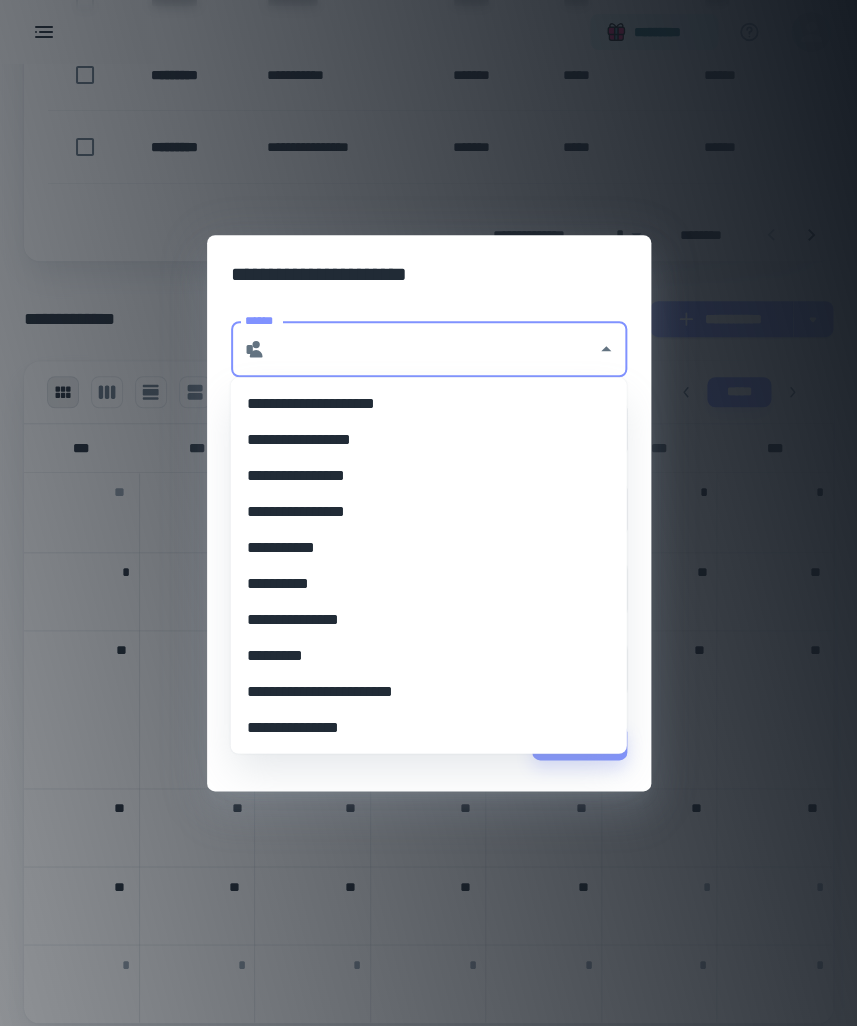 click on "******" at bounding box center (431, 349) 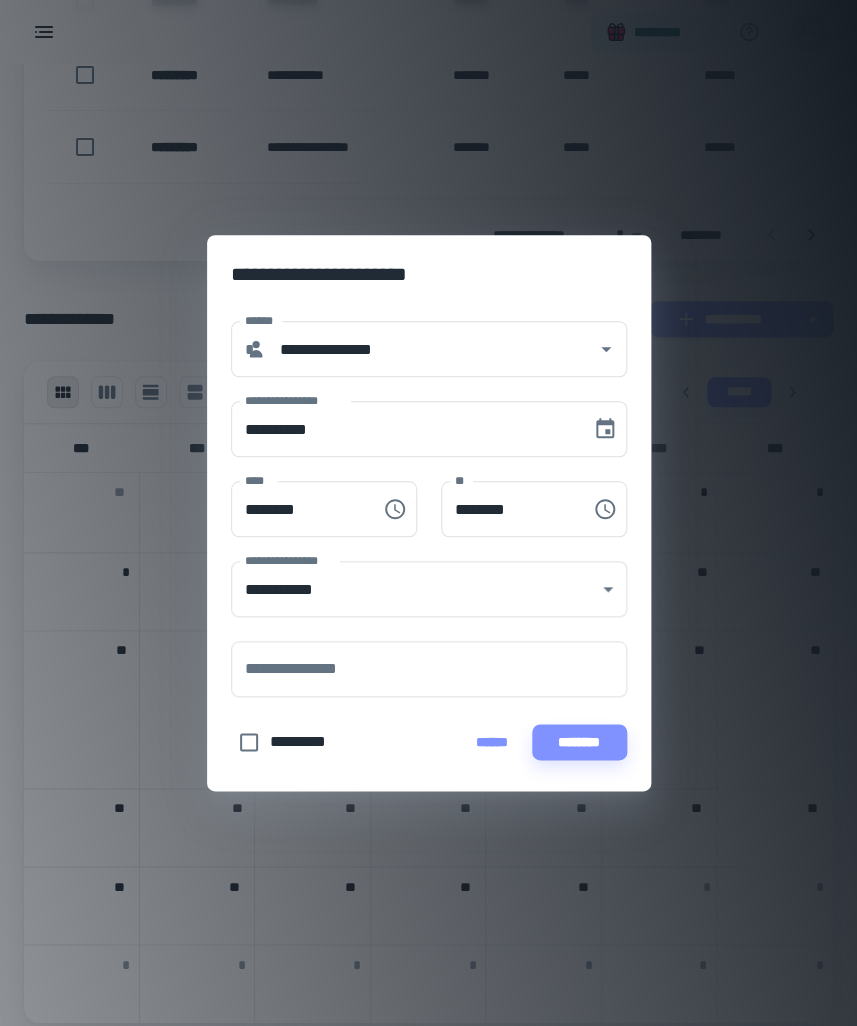 click on "**********" at bounding box center [428, 513] 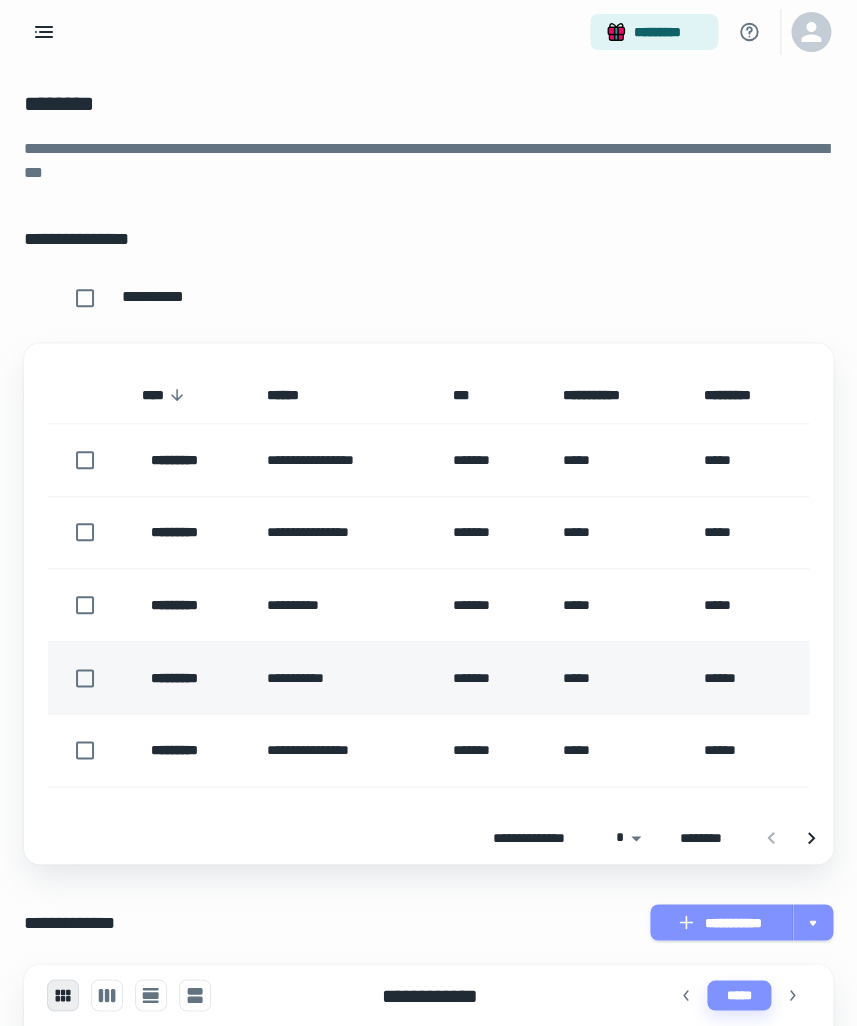 scroll, scrollTop: 10, scrollLeft: 0, axis: vertical 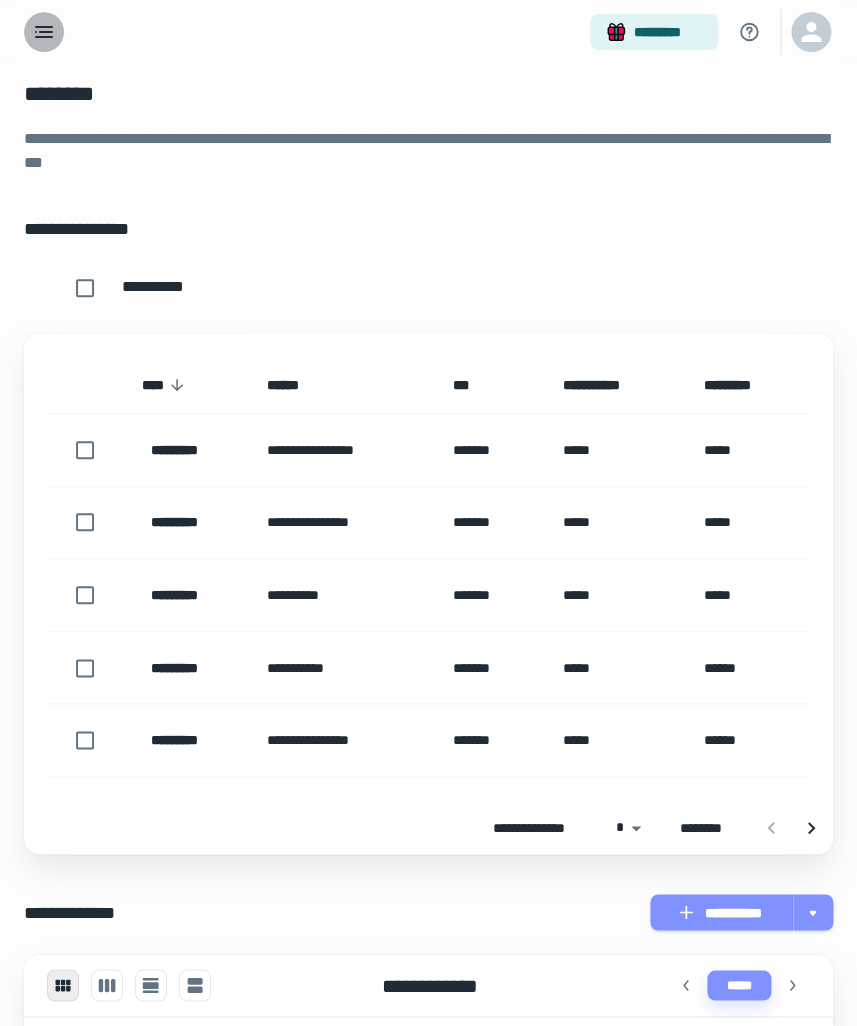click 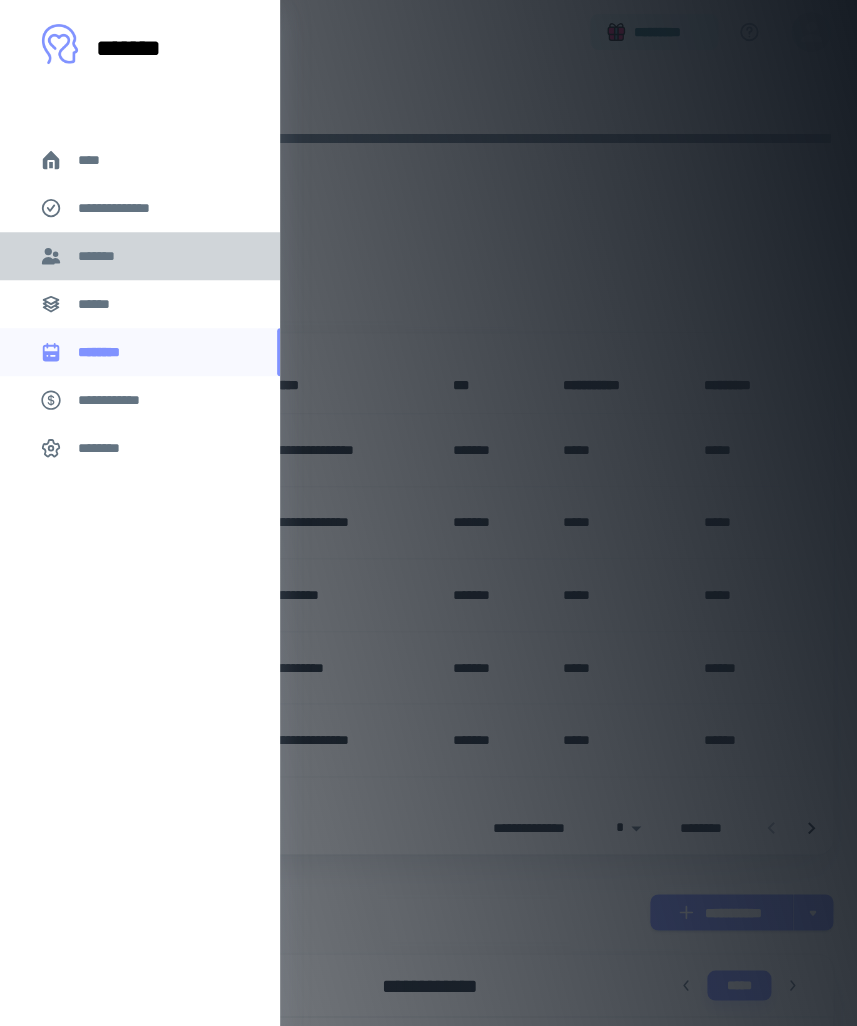 click on "*******" at bounding box center (100, 256) 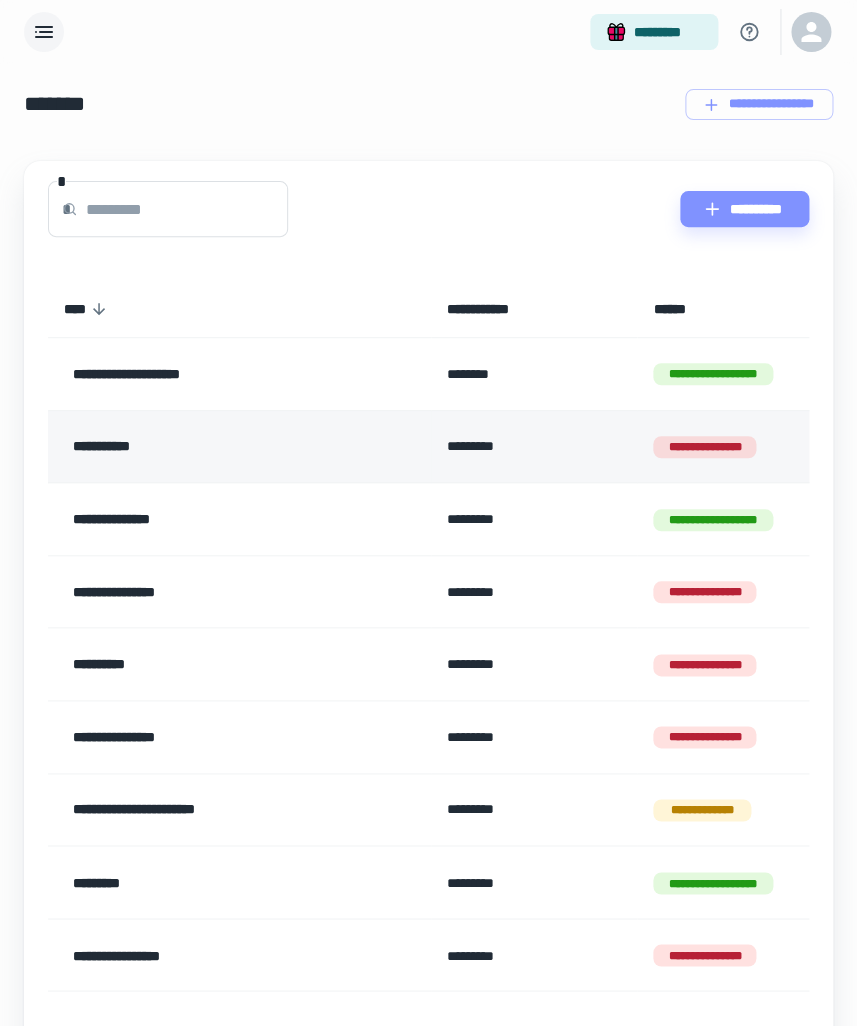 scroll, scrollTop: 223, scrollLeft: 0, axis: vertical 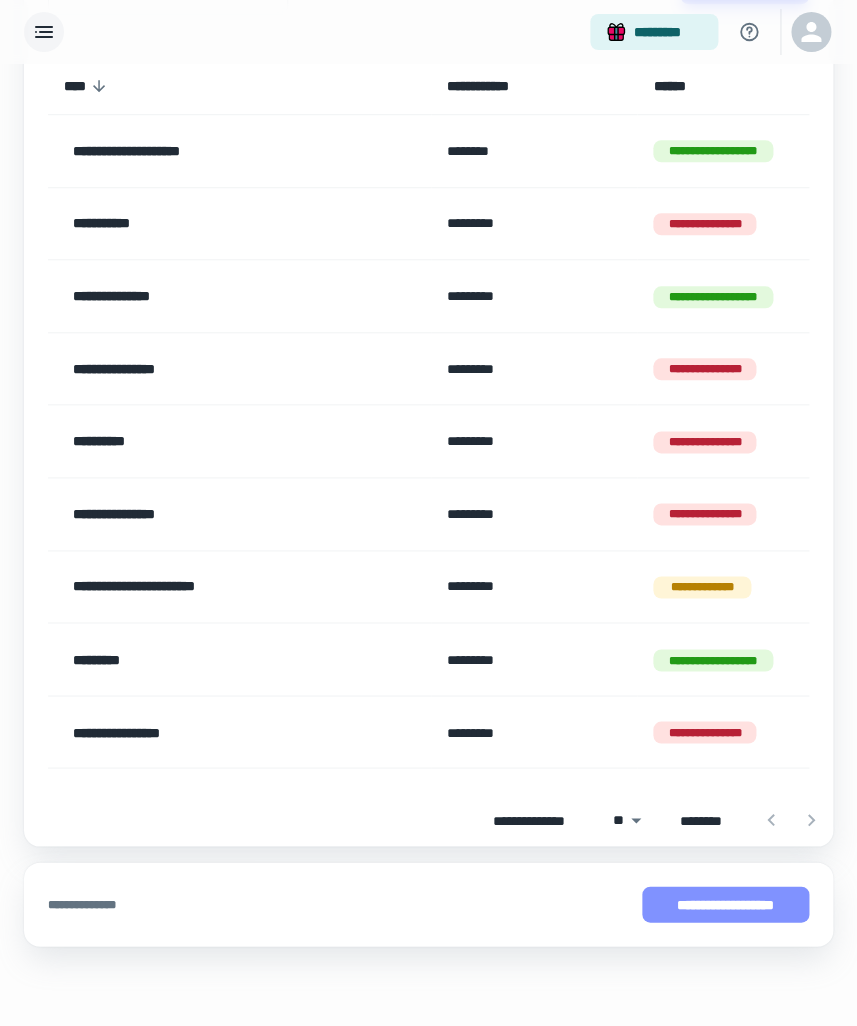 click on "**********" at bounding box center [725, 904] 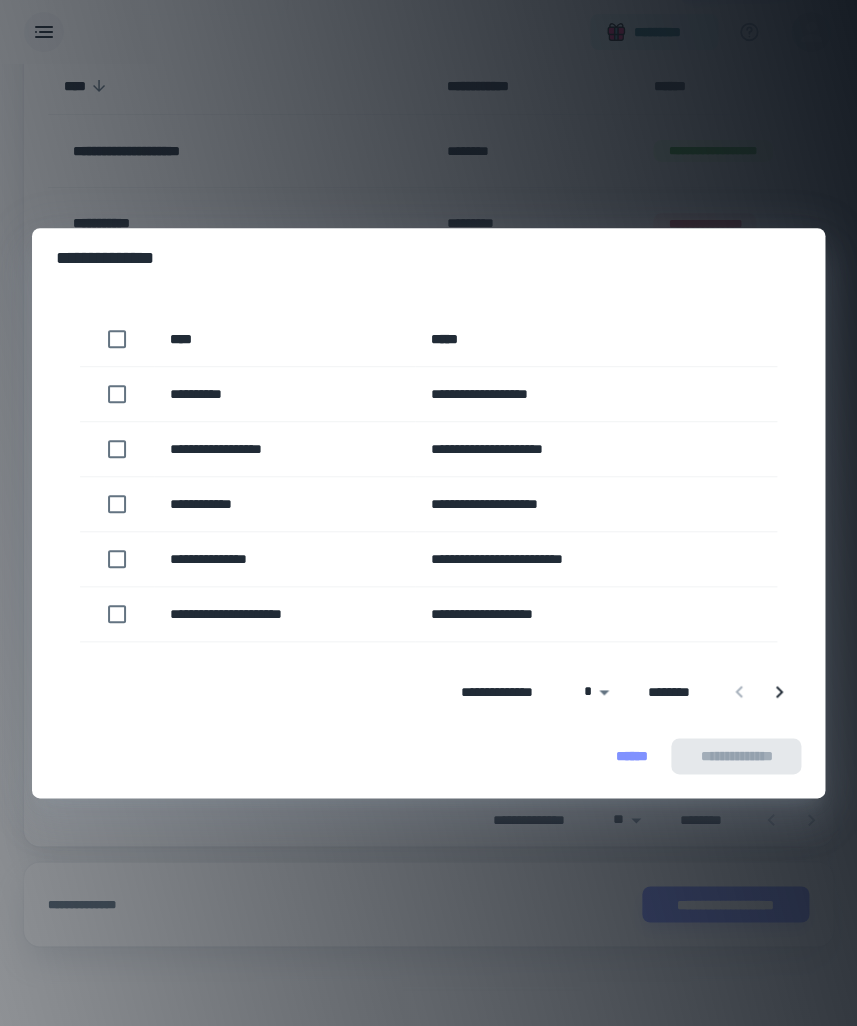 click on "**********" at bounding box center [284, 449] 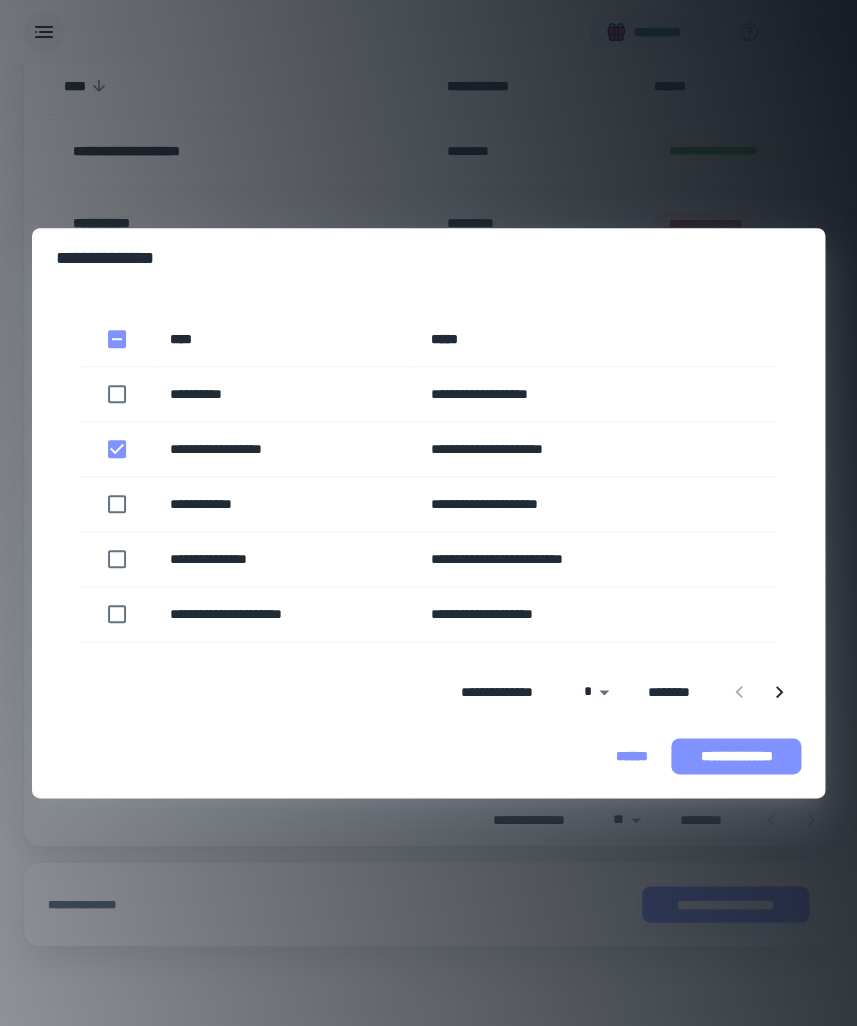 click on "**********" at bounding box center [736, 756] 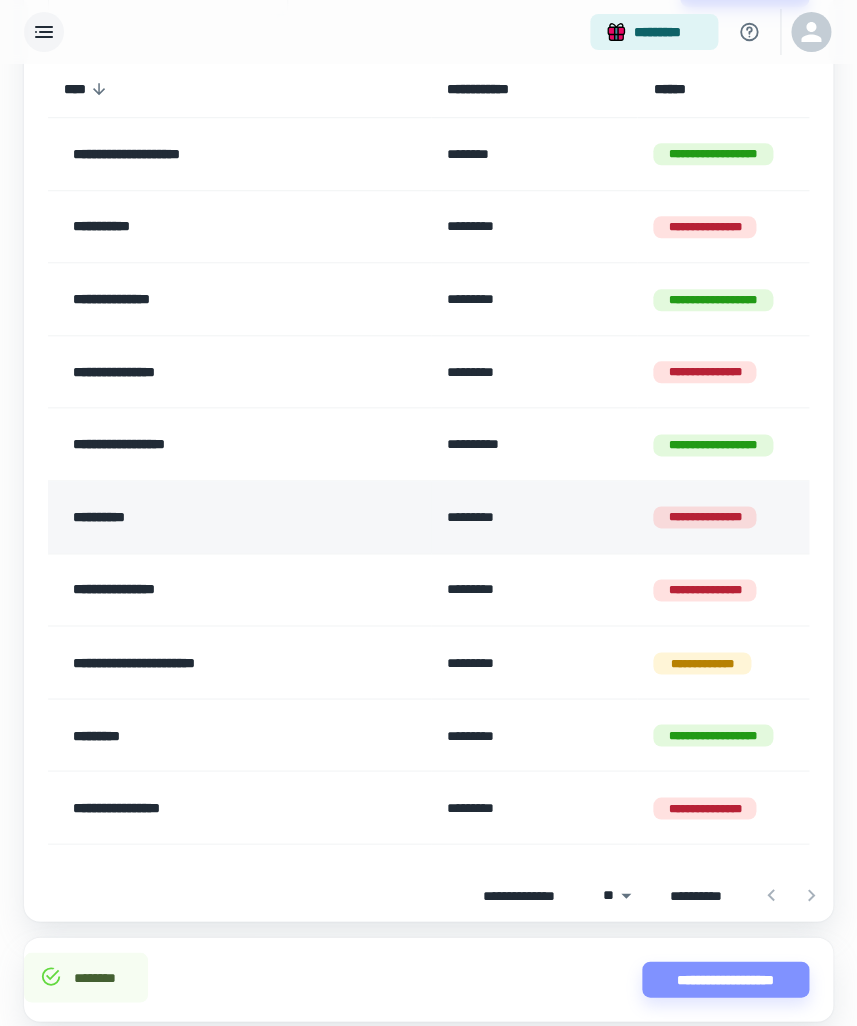 scroll, scrollTop: 0, scrollLeft: 0, axis: both 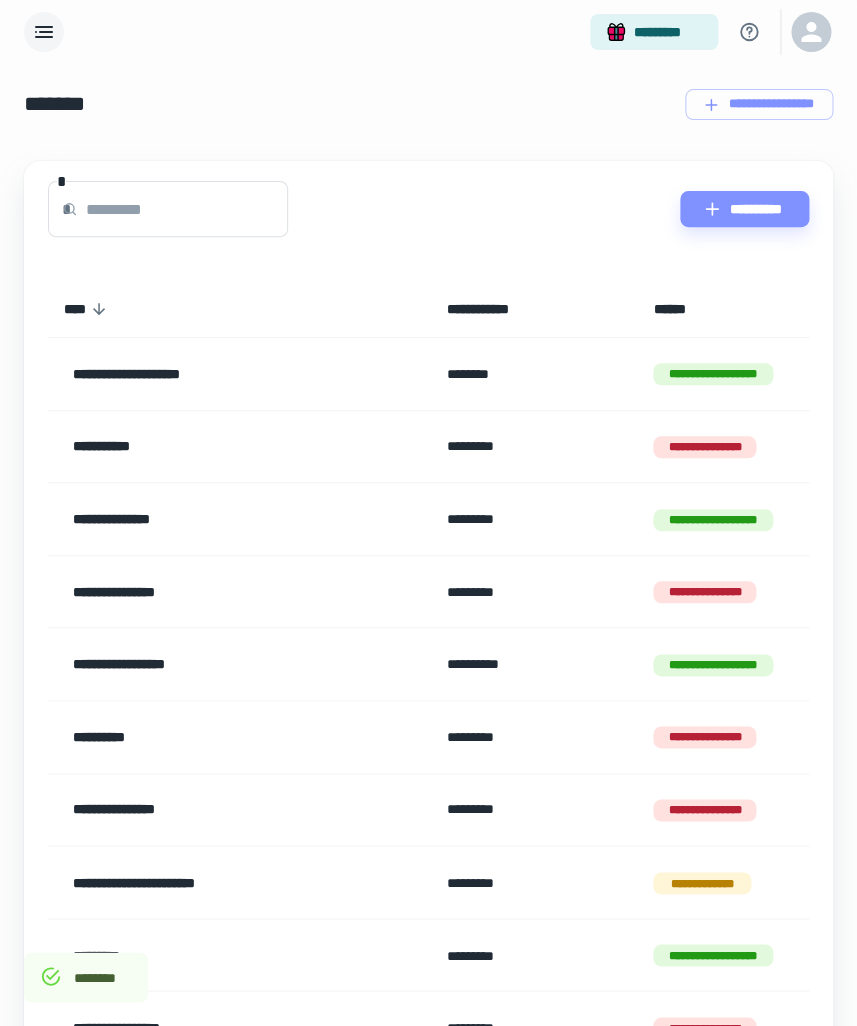 click on "*******" at bounding box center [54, 104] 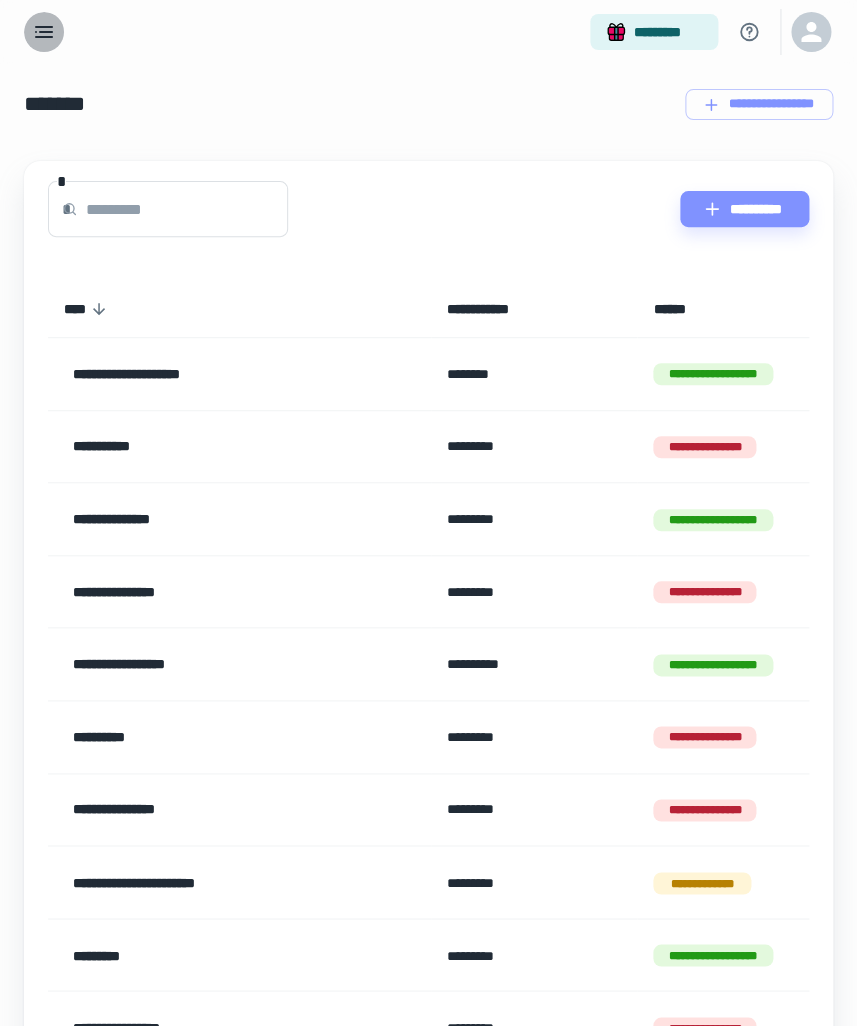 click at bounding box center (44, 32) 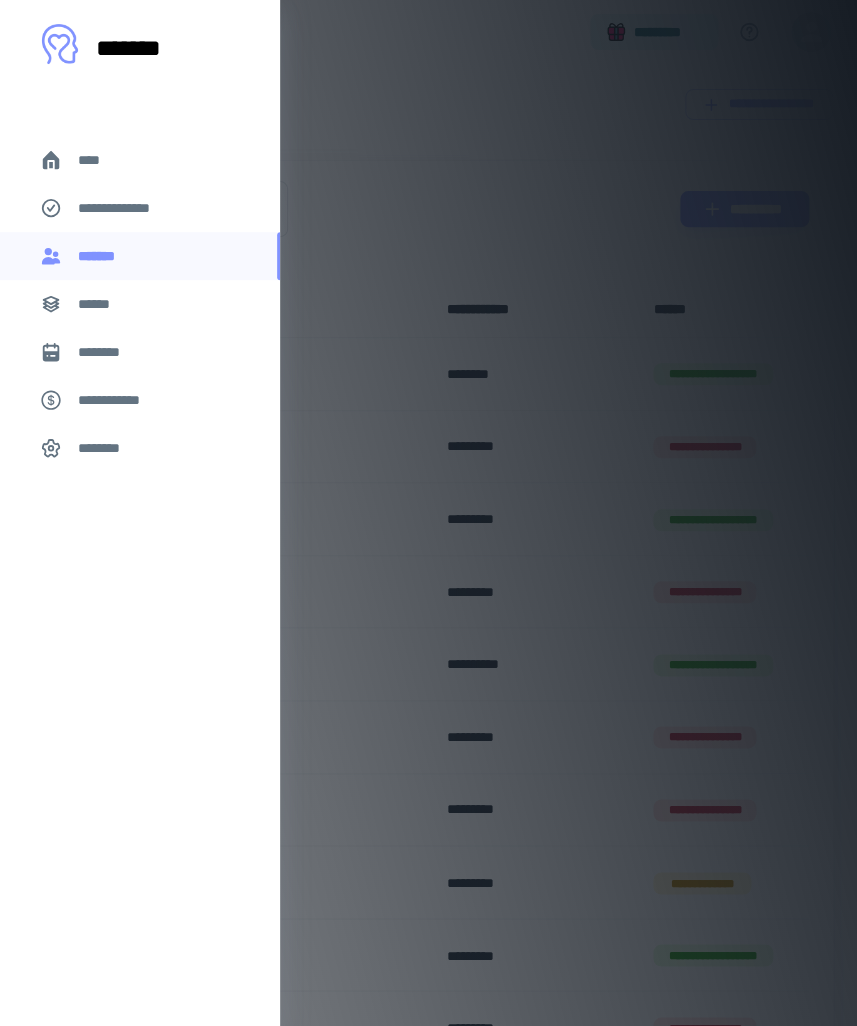 click on "****" at bounding box center [97, 160] 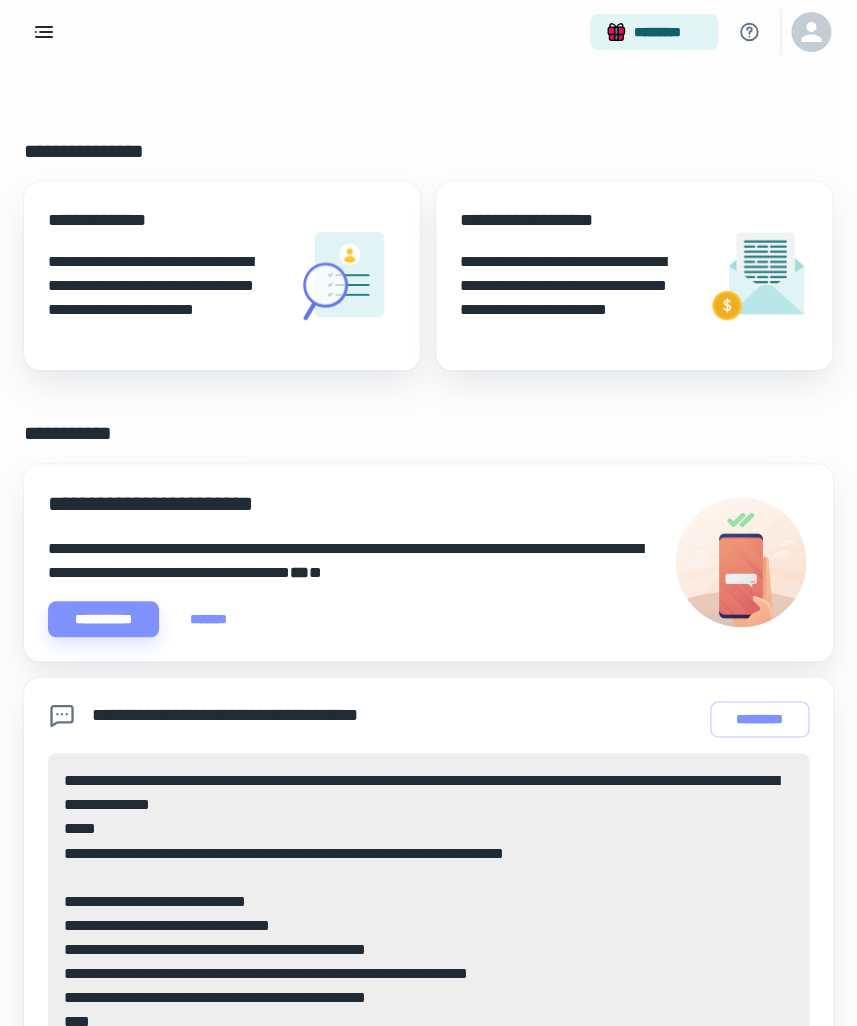 click 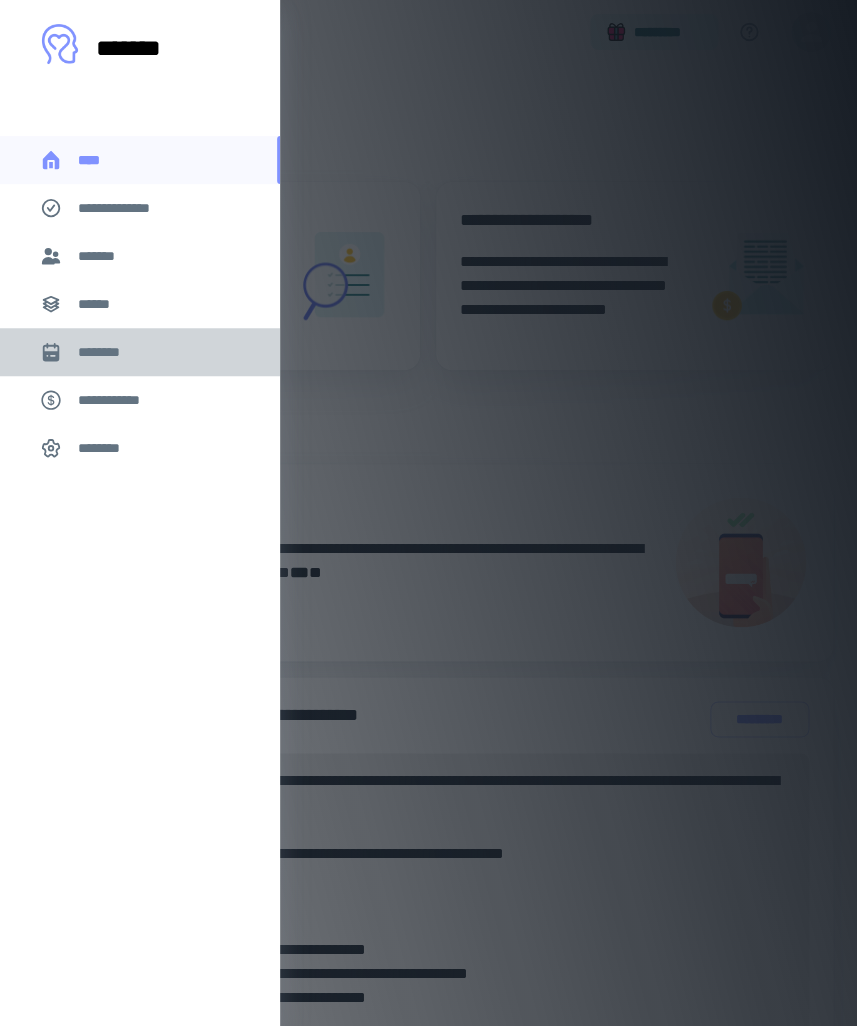 click on "********" at bounding box center (107, 352) 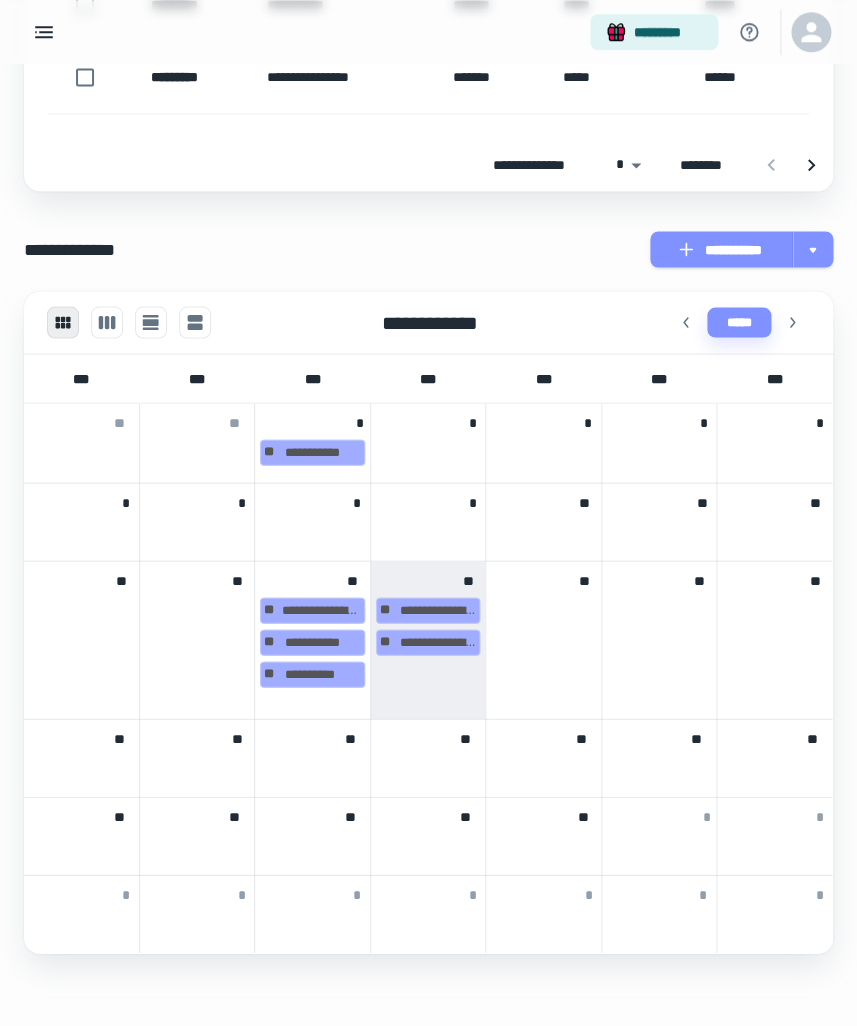 scroll, scrollTop: 680, scrollLeft: 0, axis: vertical 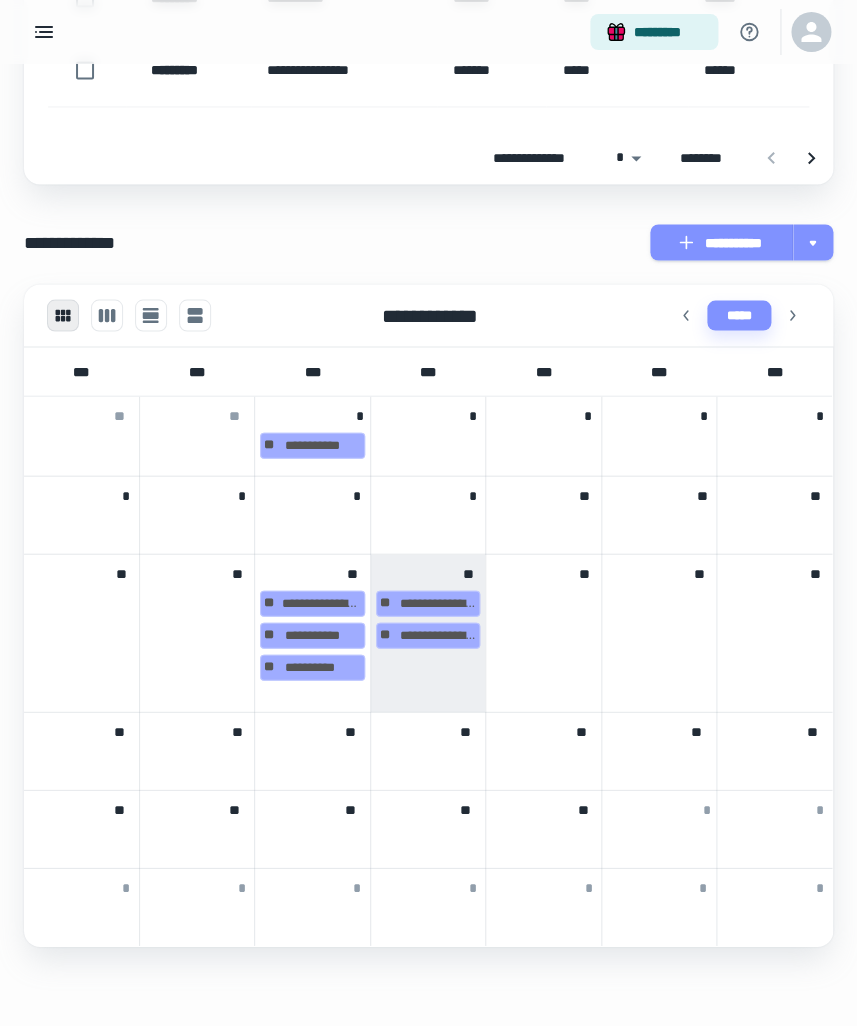 click on "**********" at bounding box center [427, 633] 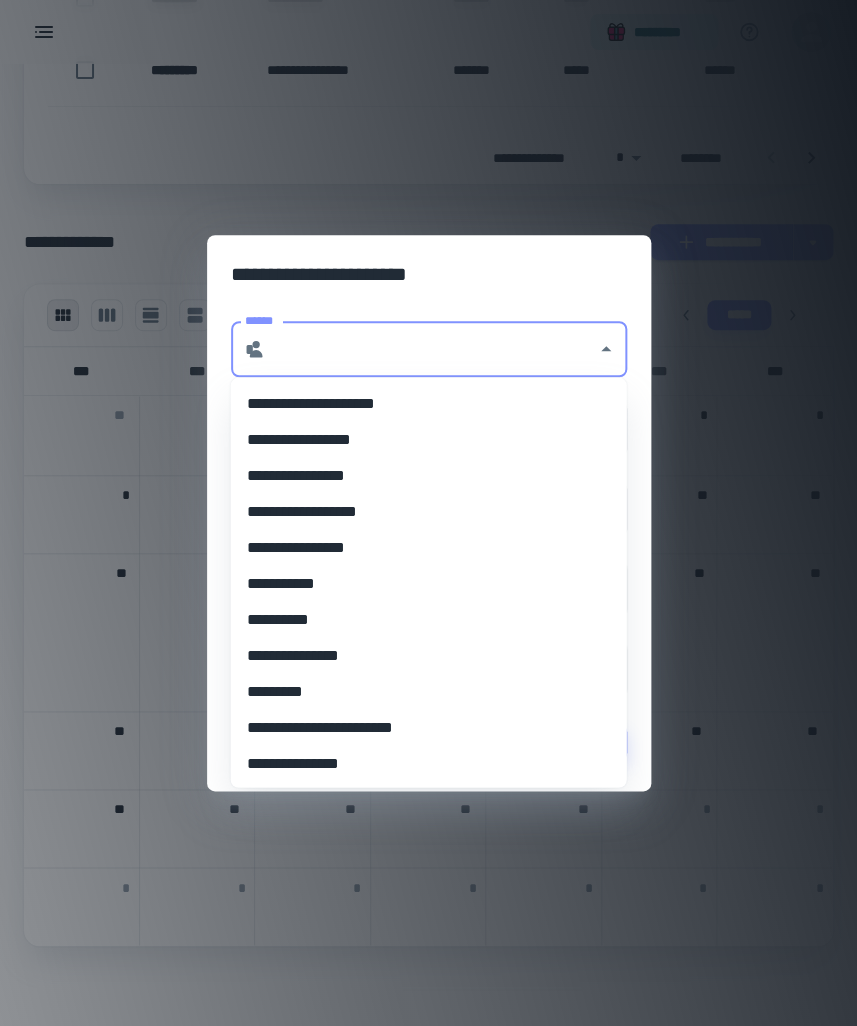 click on "******" at bounding box center (431, 349) 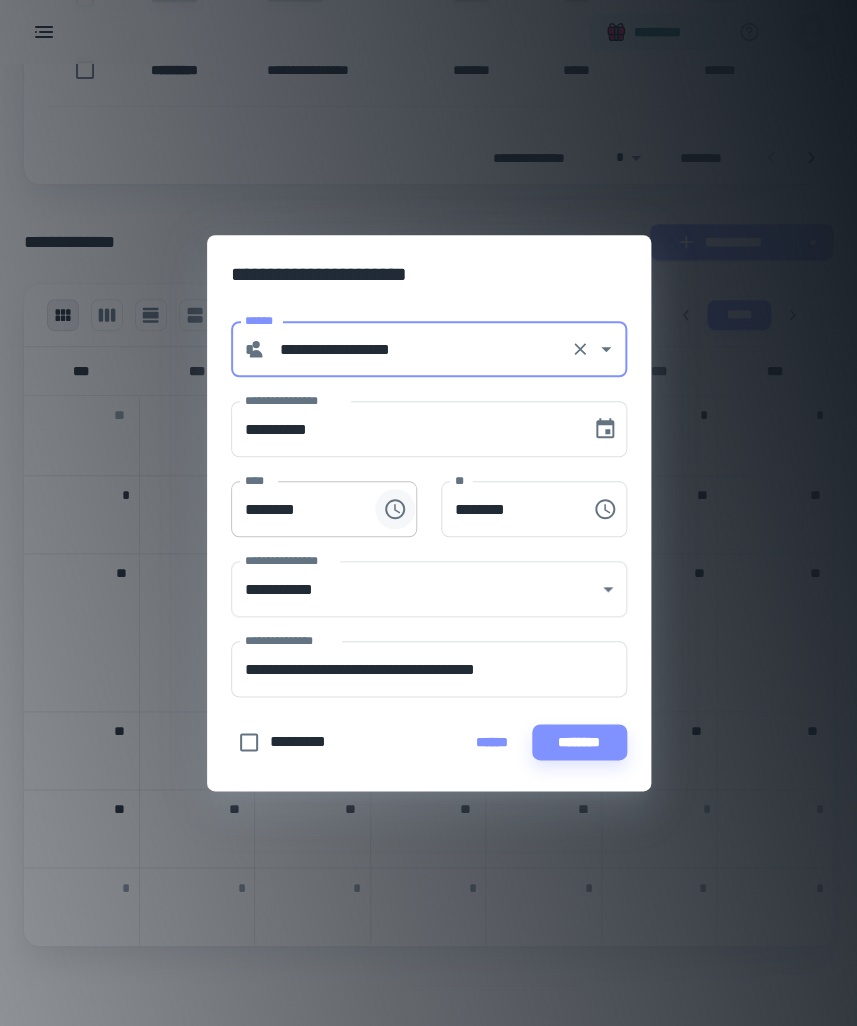click 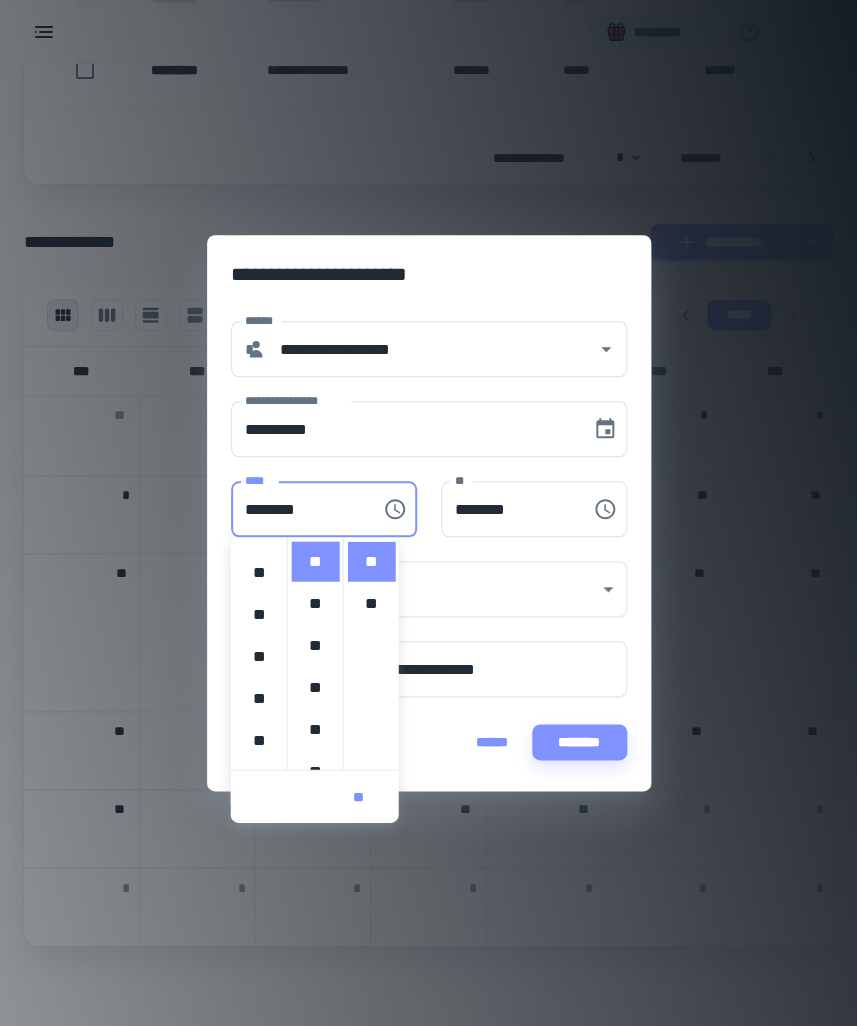 scroll, scrollTop: 158, scrollLeft: 0, axis: vertical 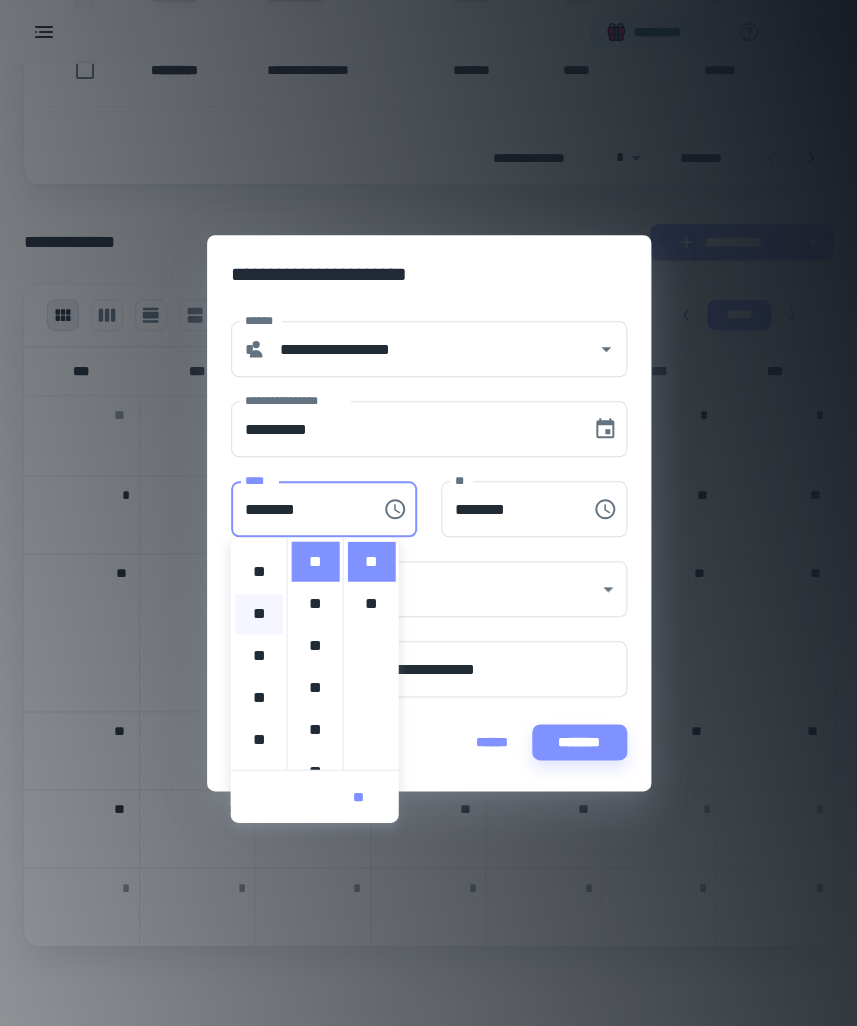click on "**" at bounding box center (259, 613) 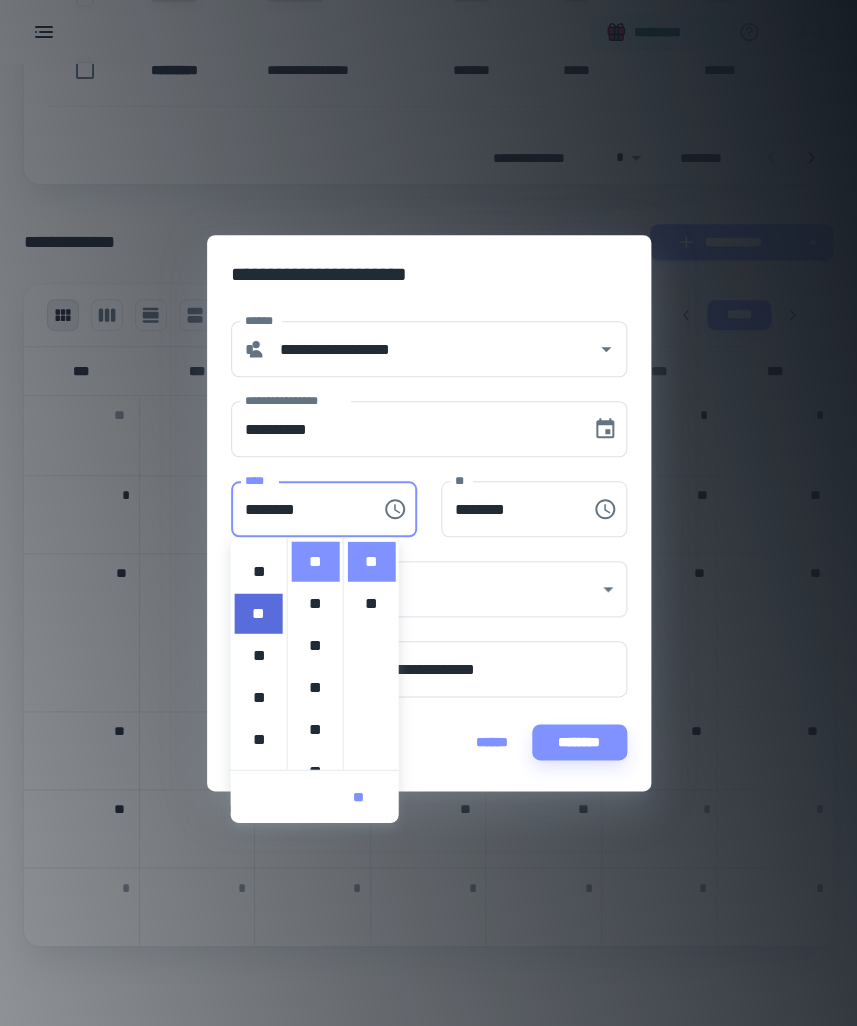 type on "********" 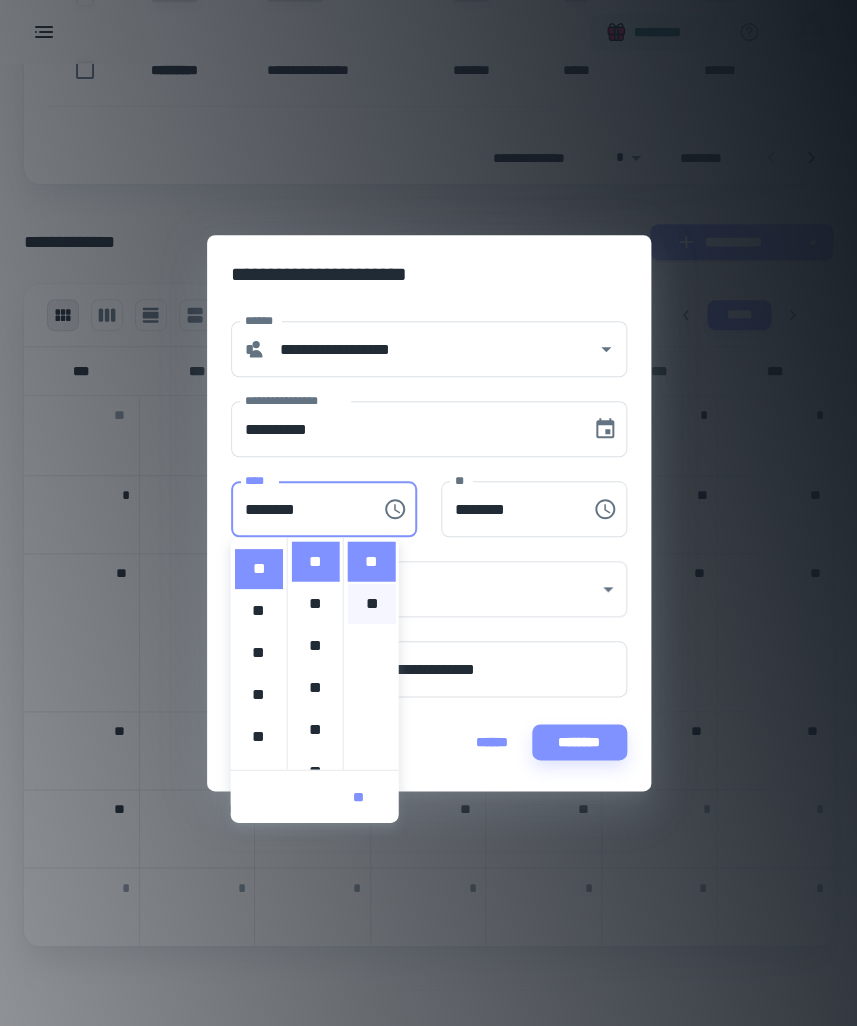 scroll, scrollTop: 206, scrollLeft: 0, axis: vertical 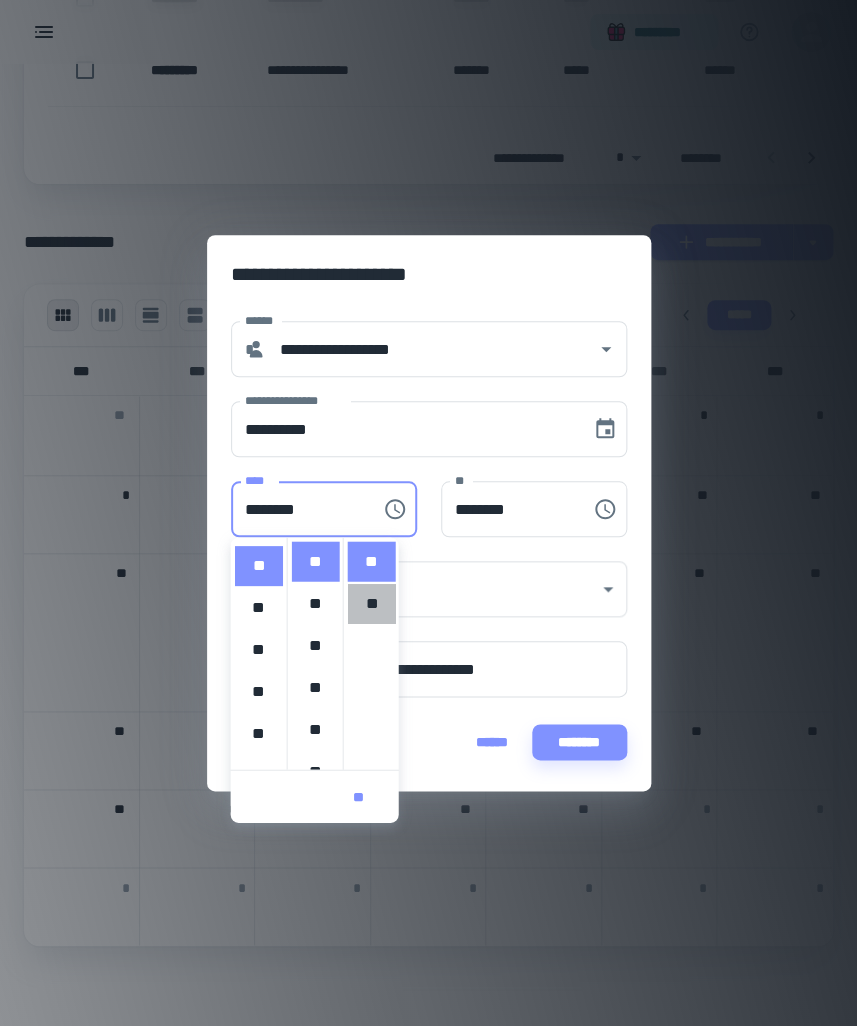 drag, startPoint x: 362, startPoint y: 600, endPoint x: 375, endPoint y: 618, distance: 22.203604 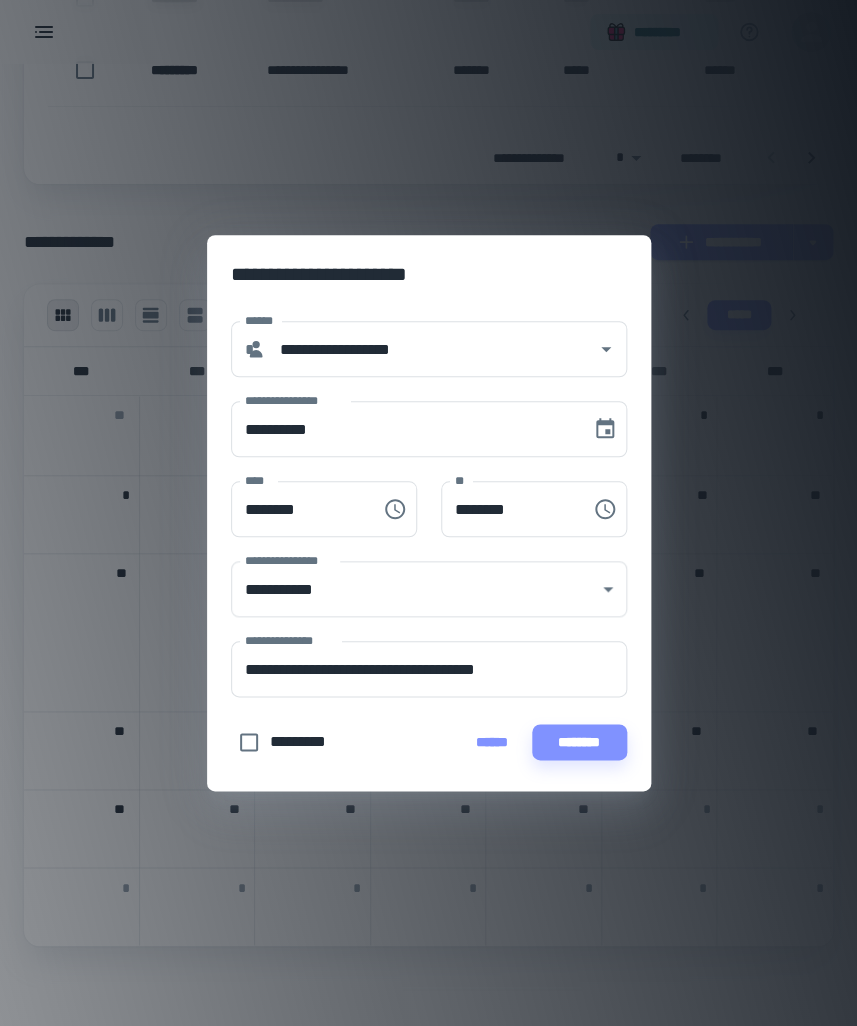 scroll, scrollTop: 23, scrollLeft: 0, axis: vertical 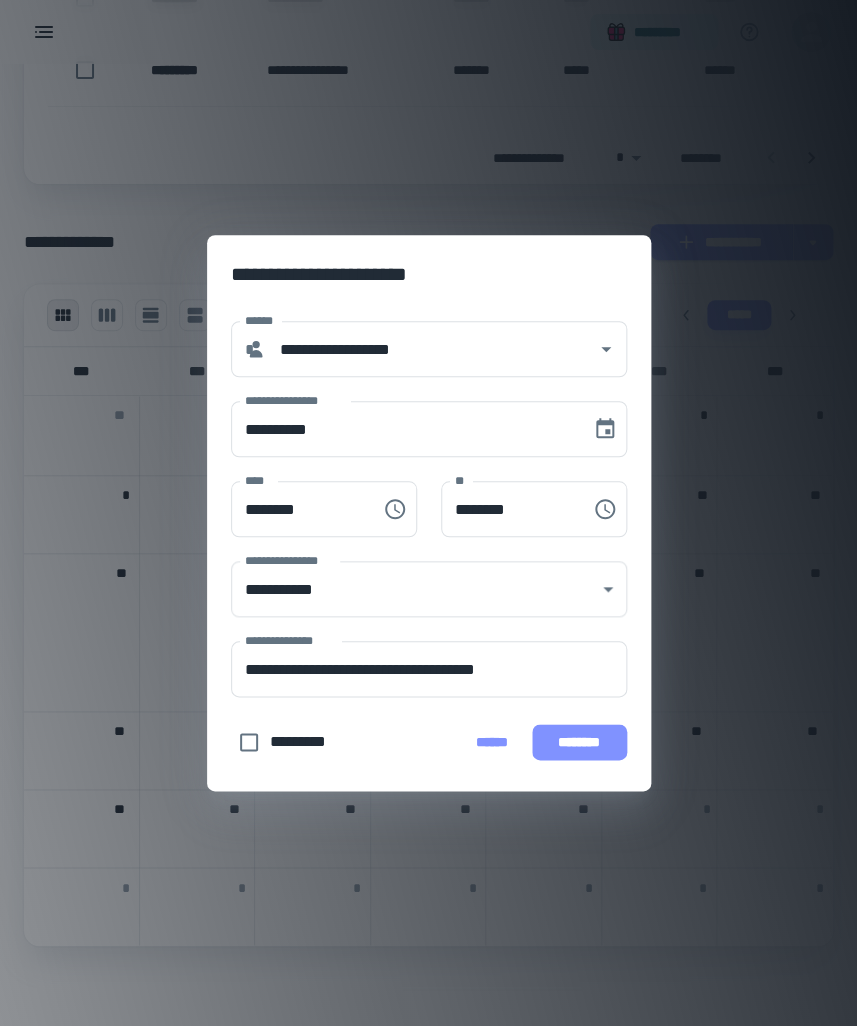 click on "********" at bounding box center (579, 742) 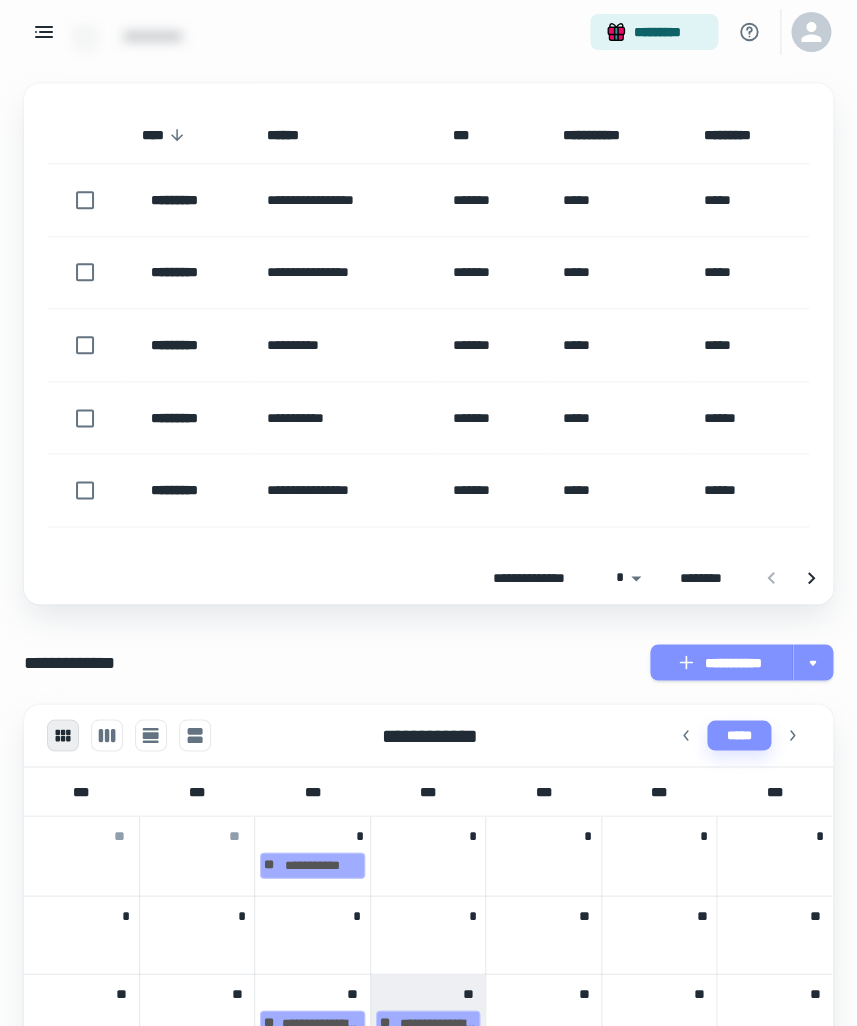 scroll, scrollTop: 304, scrollLeft: 0, axis: vertical 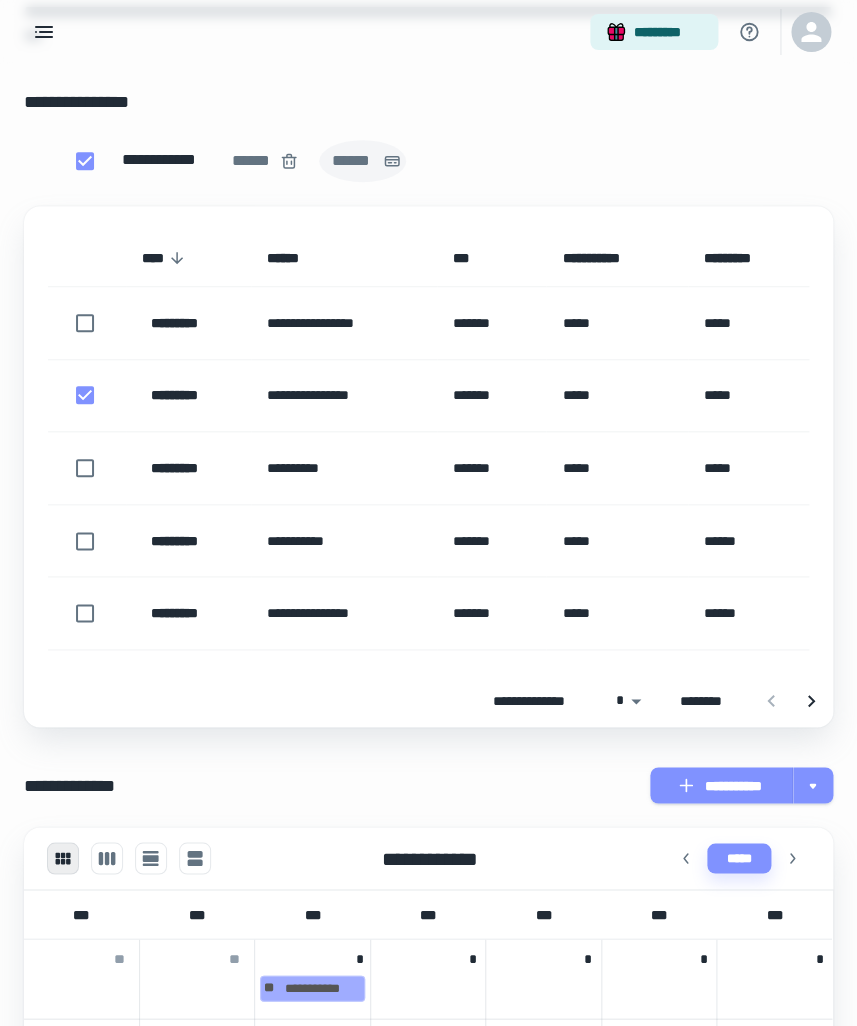 click on "******" at bounding box center [353, 161] 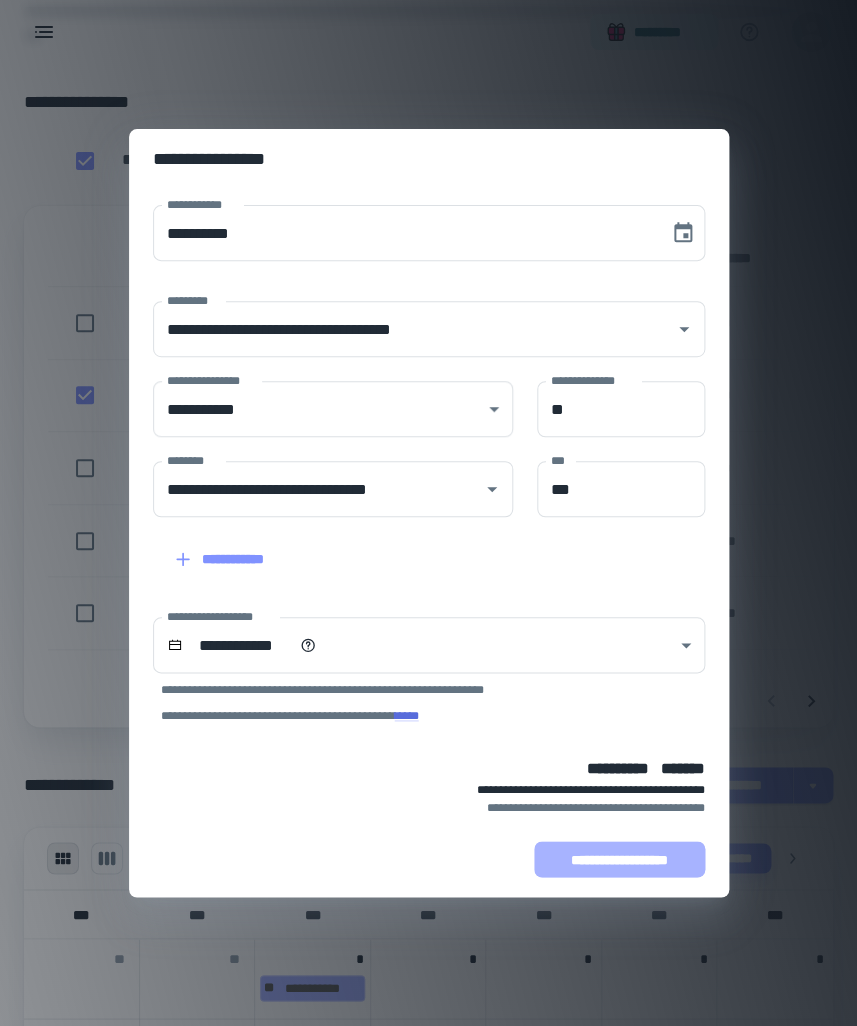 click on "**********" at bounding box center (619, 859) 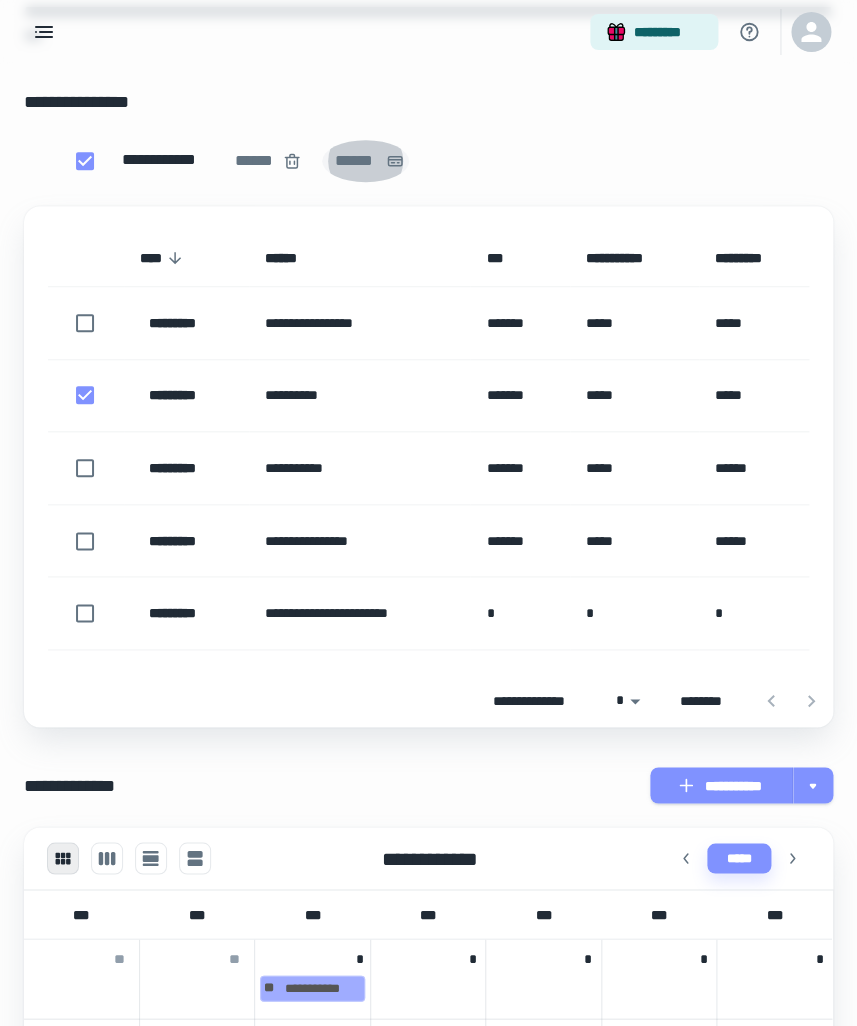 click on "******" at bounding box center (356, 161) 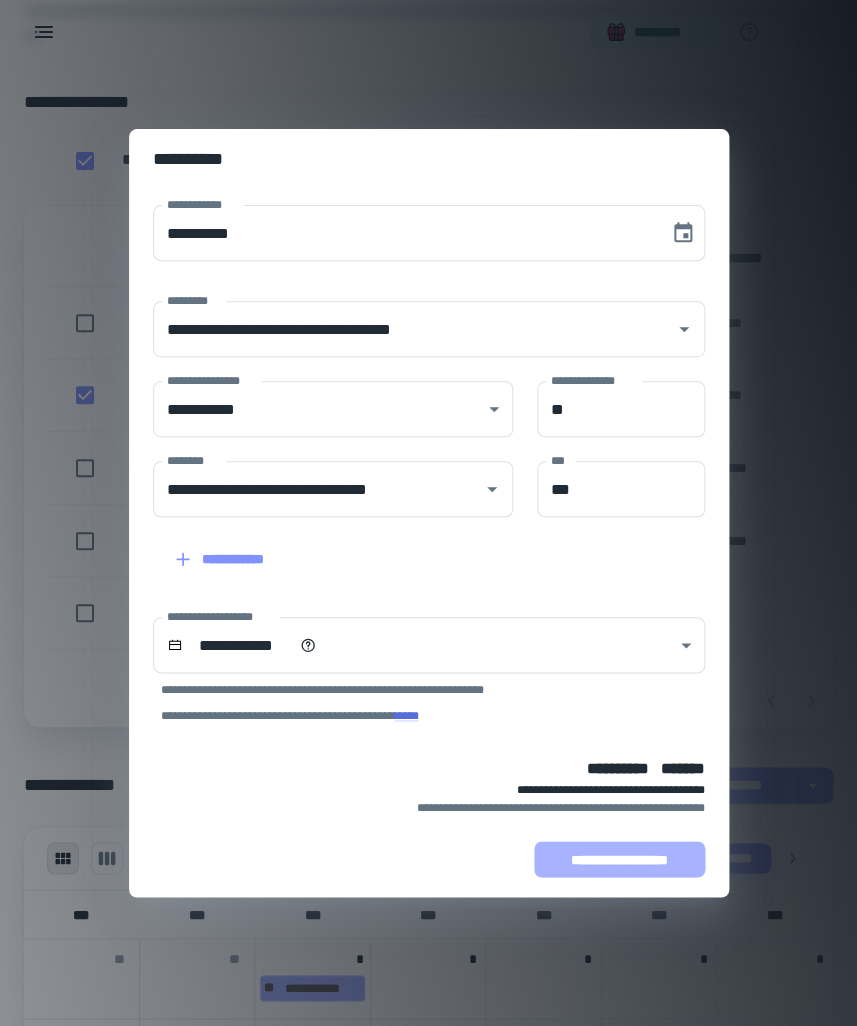 click on "**********" at bounding box center [619, 859] 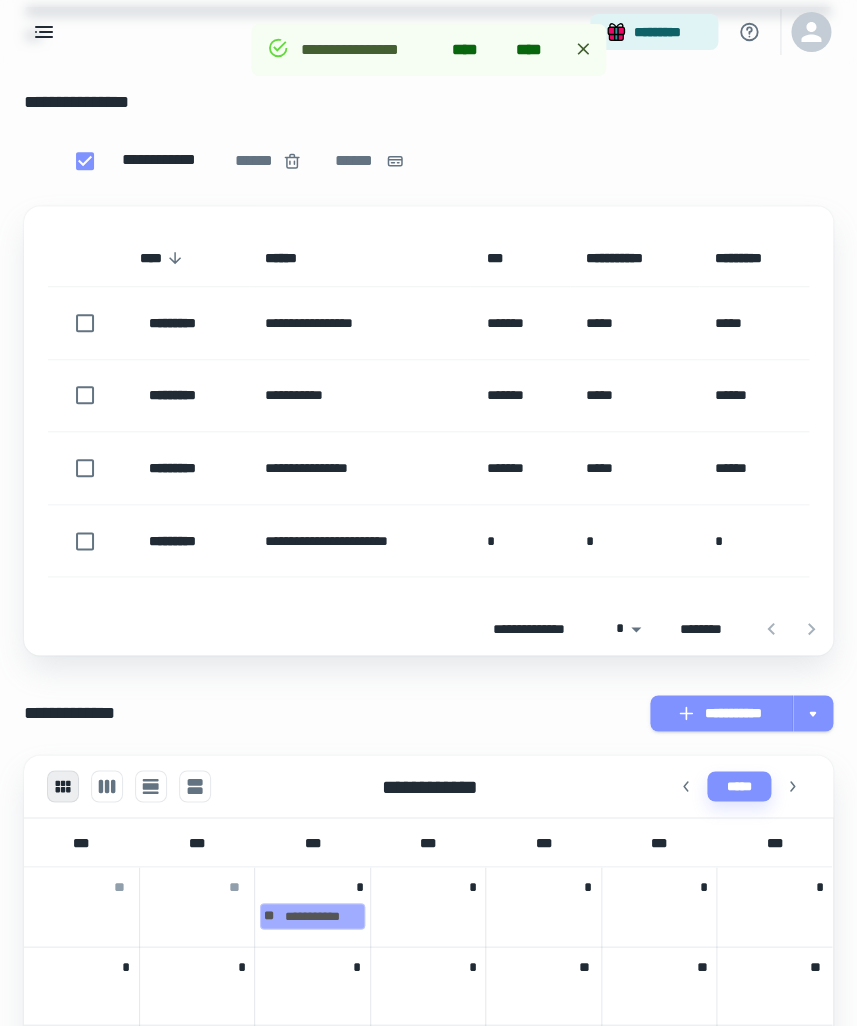scroll, scrollTop: 131, scrollLeft: 0, axis: vertical 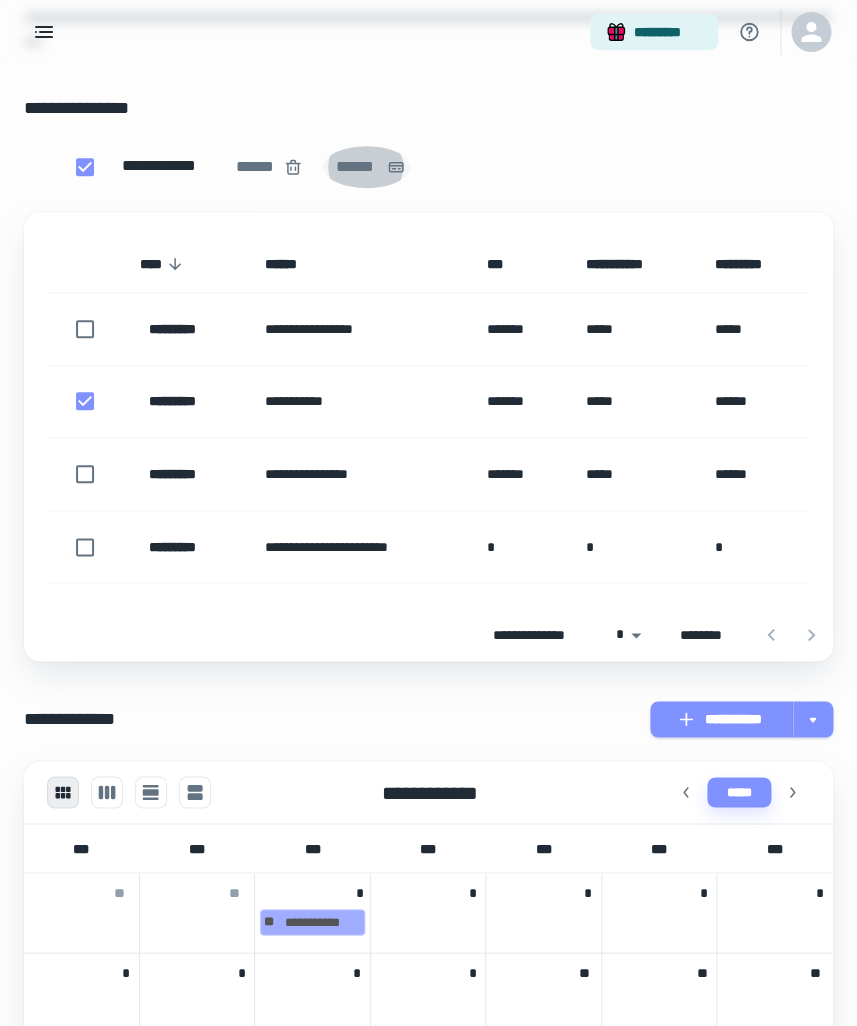 click on "******" at bounding box center (357, 167) 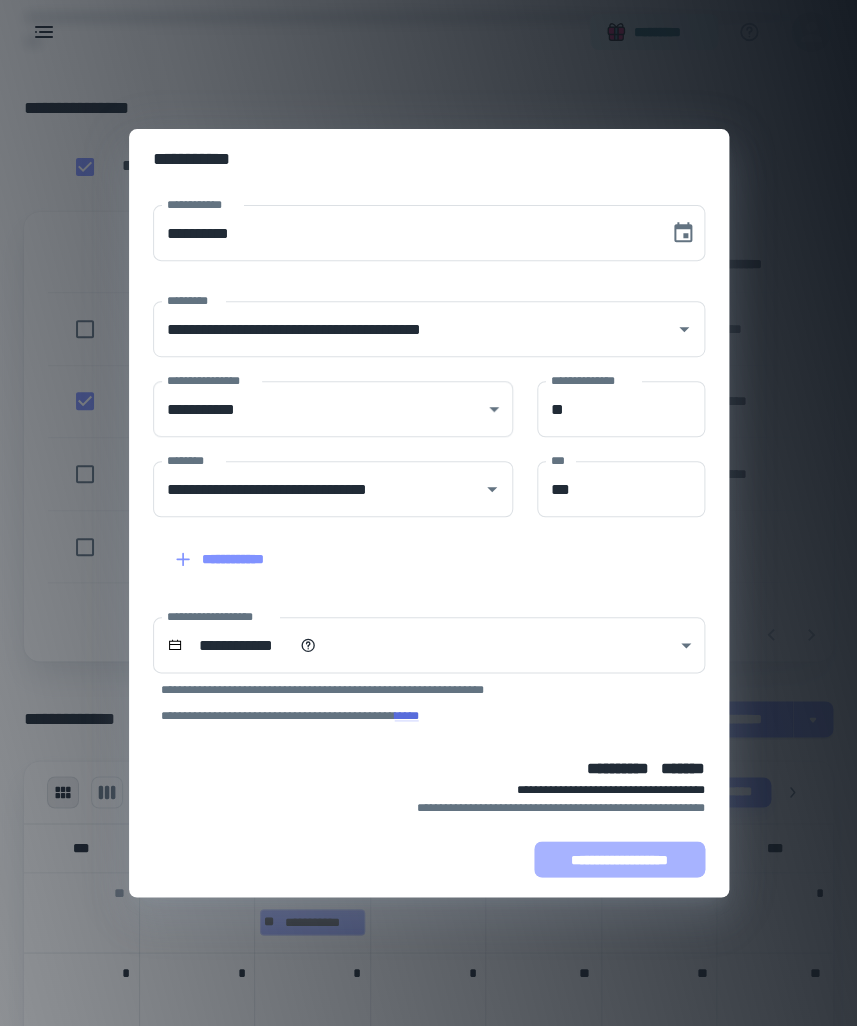 click on "**********" at bounding box center [619, 859] 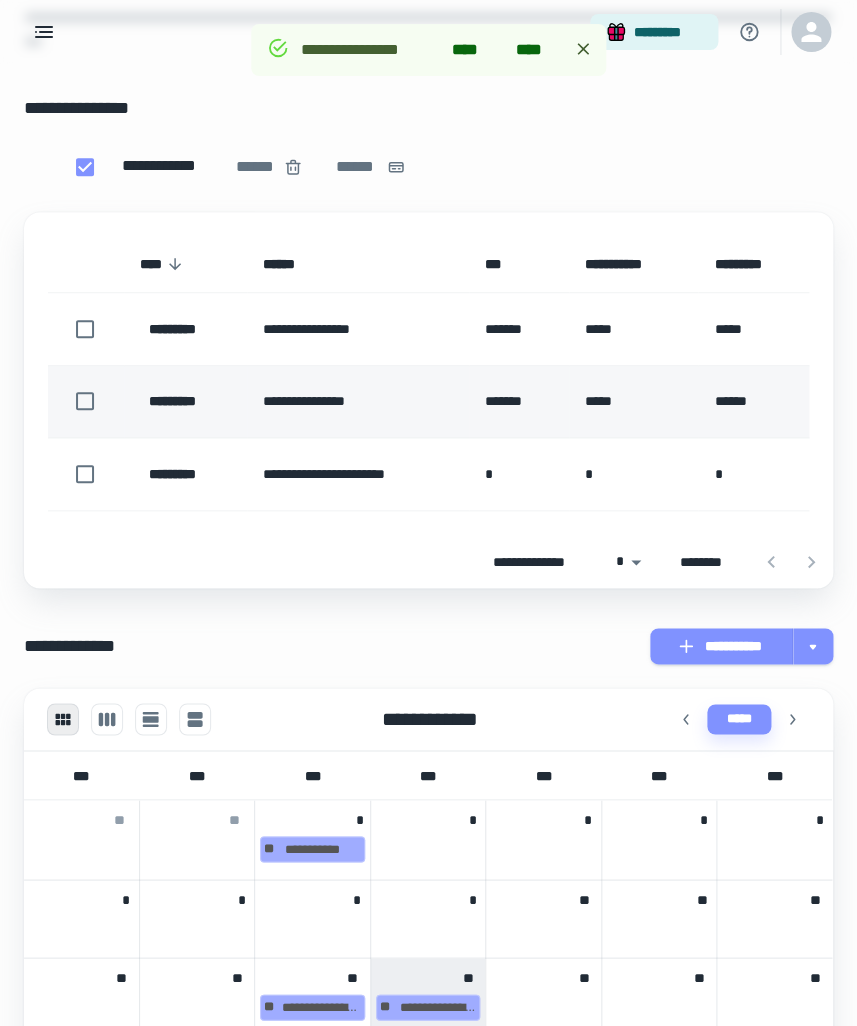 scroll, scrollTop: 132, scrollLeft: 0, axis: vertical 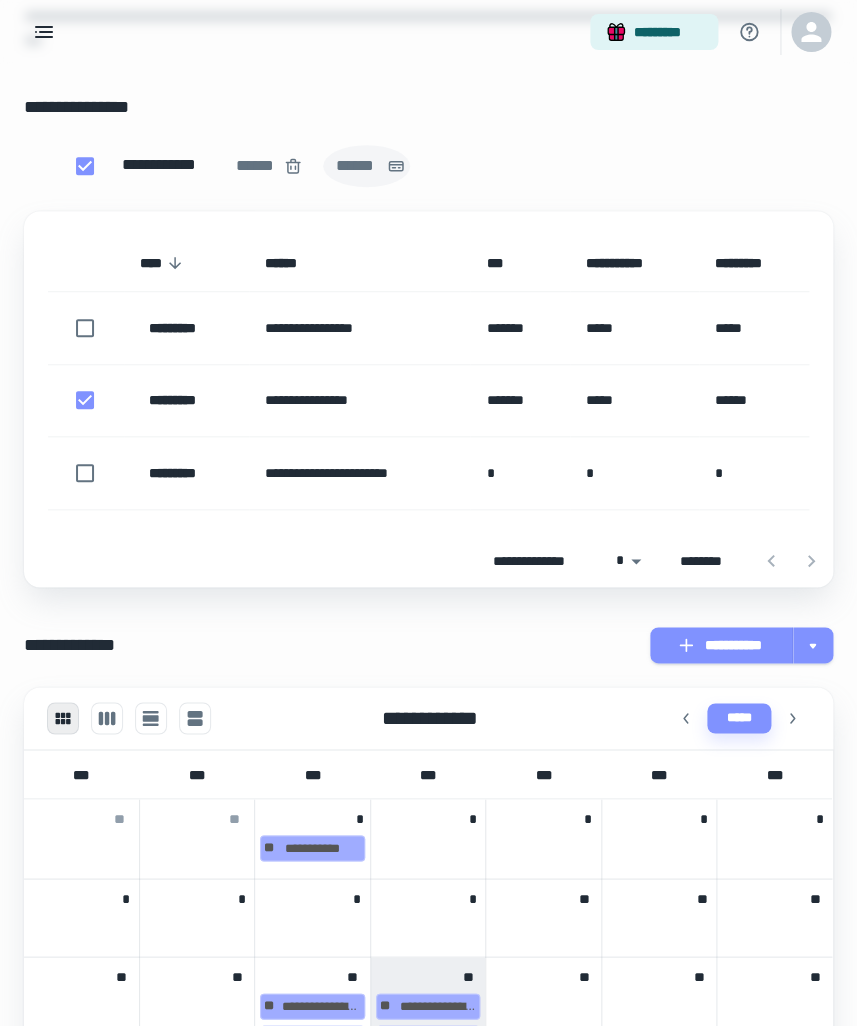 click on "******" at bounding box center [357, 166] 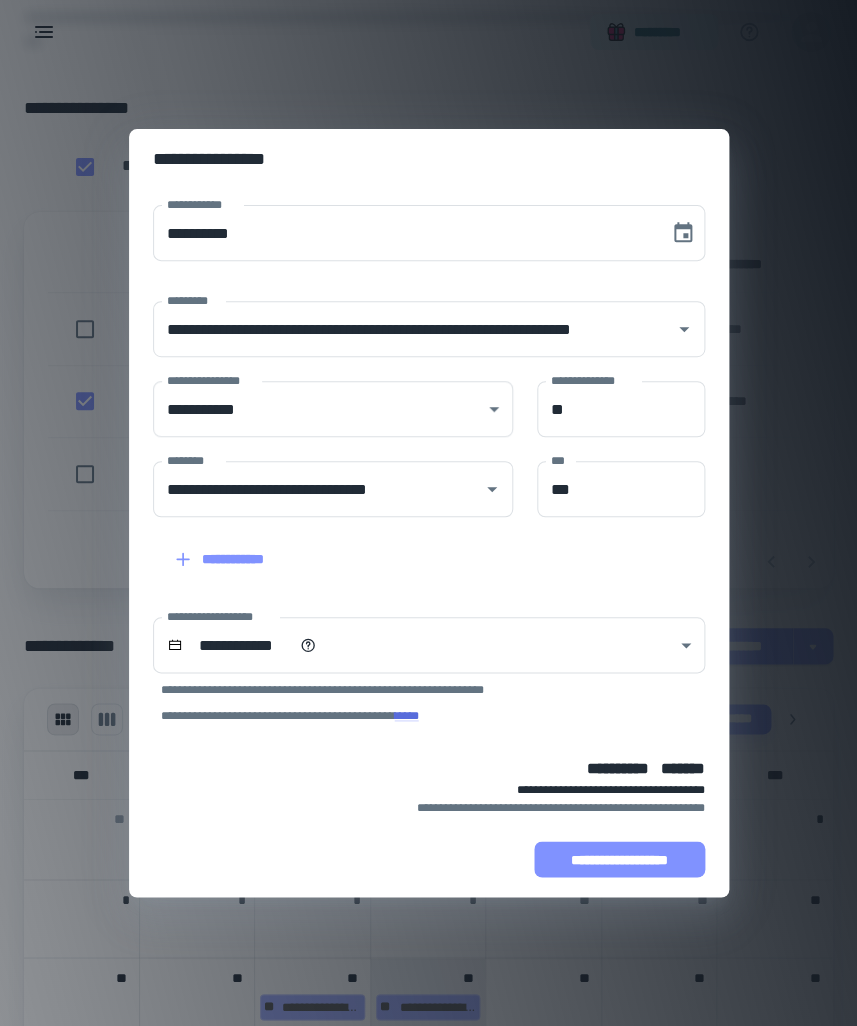 click on "**********" at bounding box center [619, 859] 